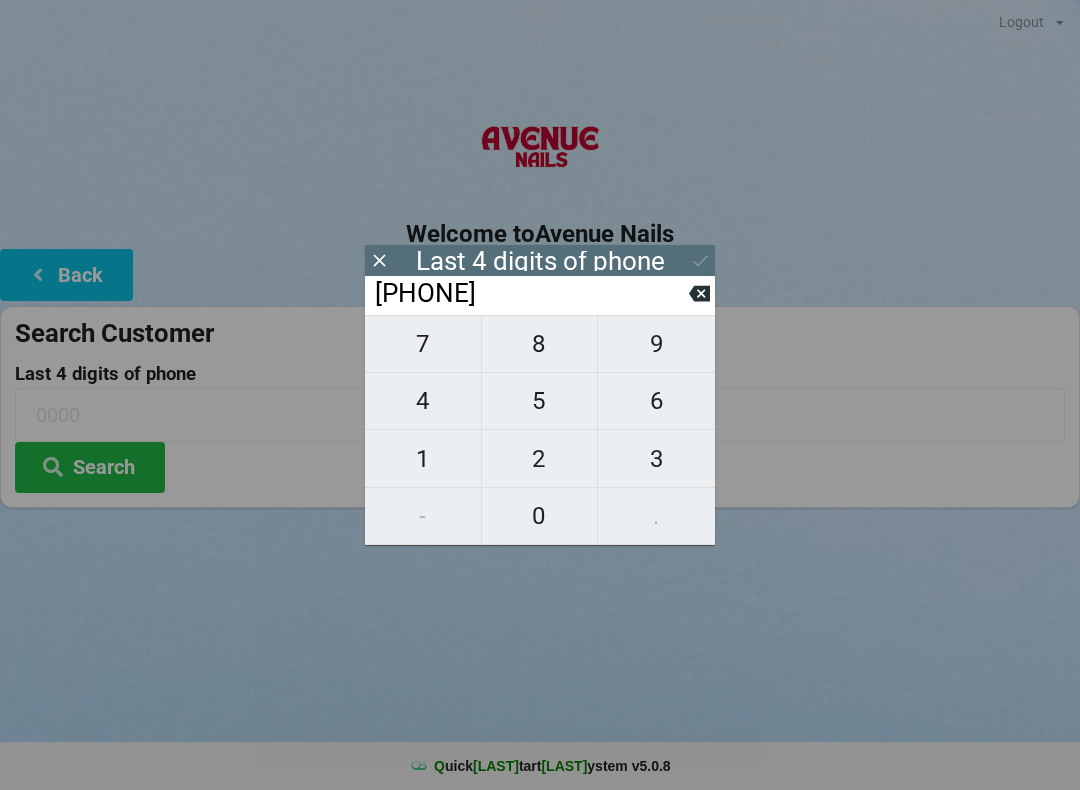 scroll, scrollTop: 0, scrollLeft: 0, axis: both 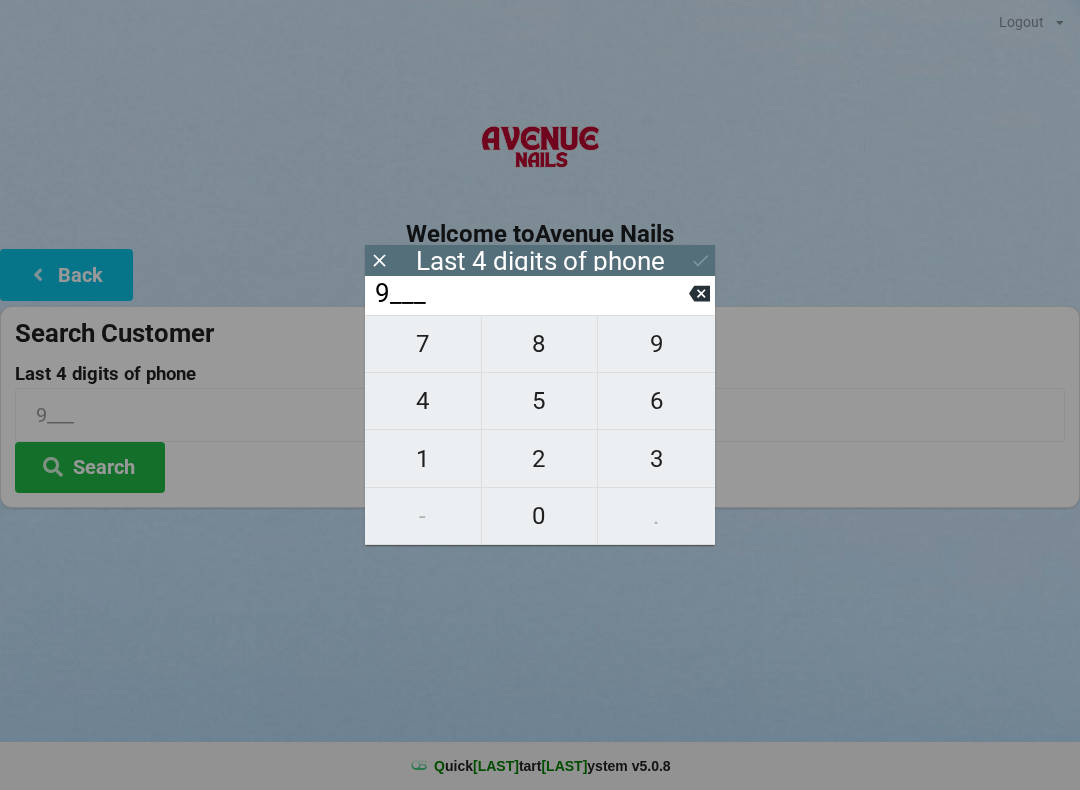 click on "4" at bounding box center (423, 401) 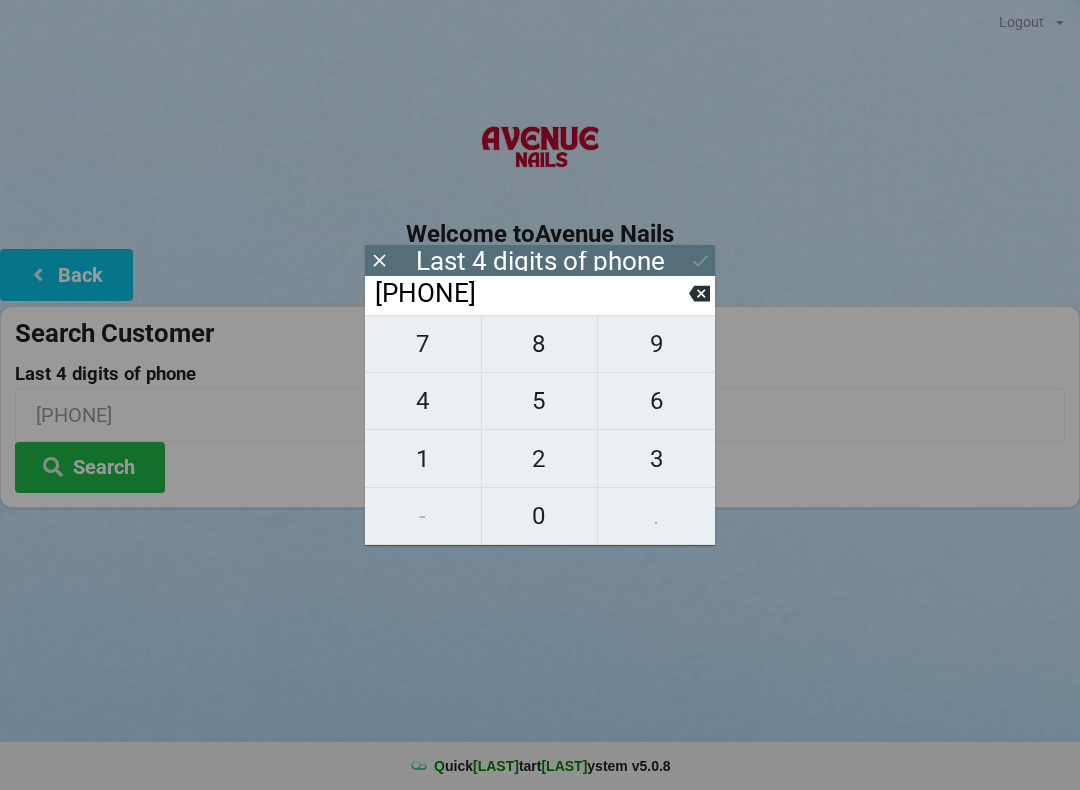 click on "2" at bounding box center (540, 459) 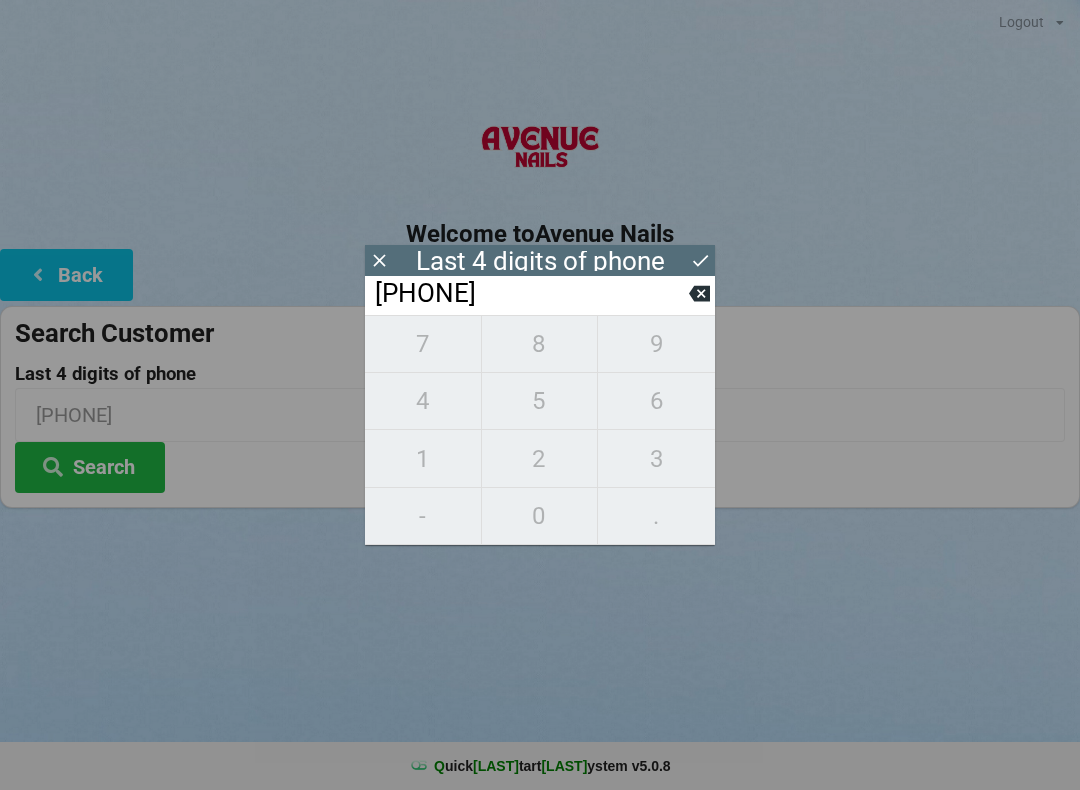 click 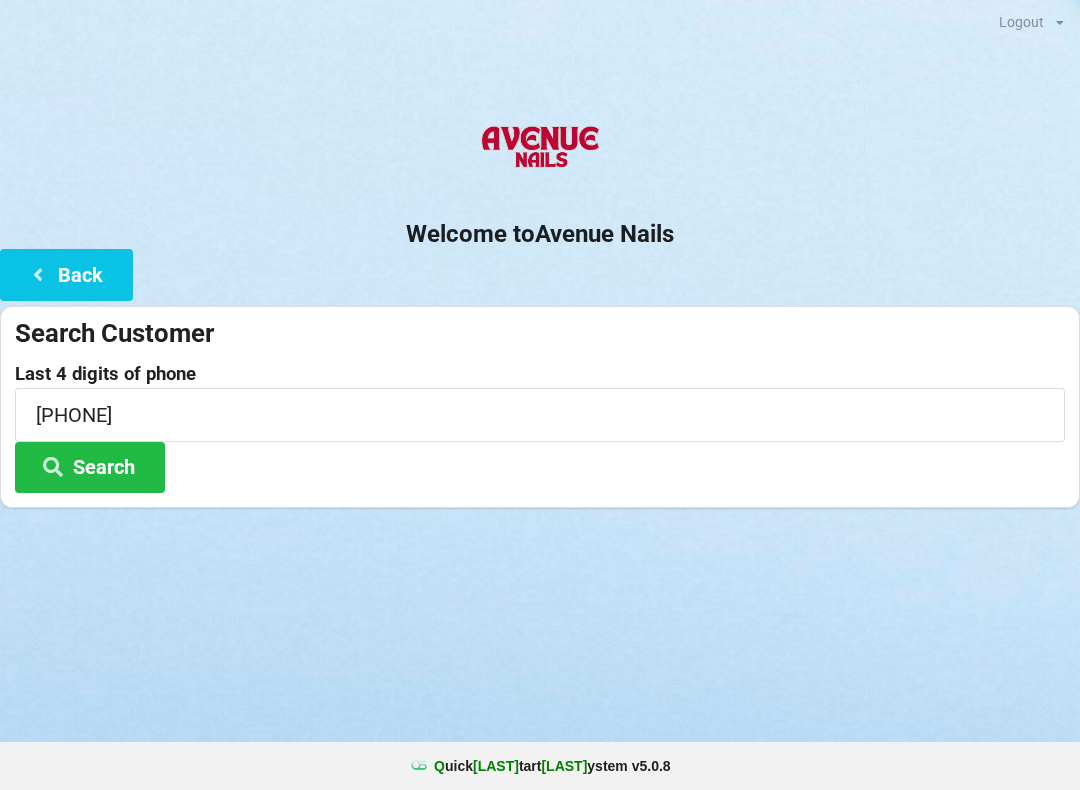 click on "Search" at bounding box center [90, 467] 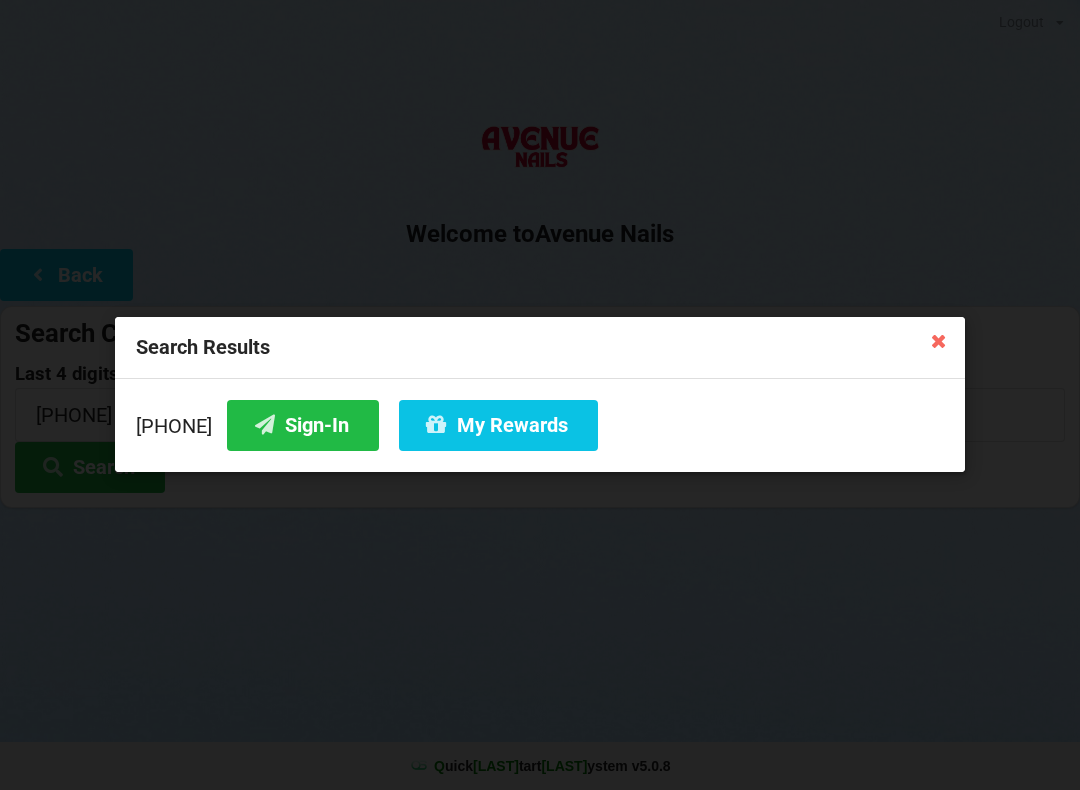 click on "Sign-In" at bounding box center [303, 425] 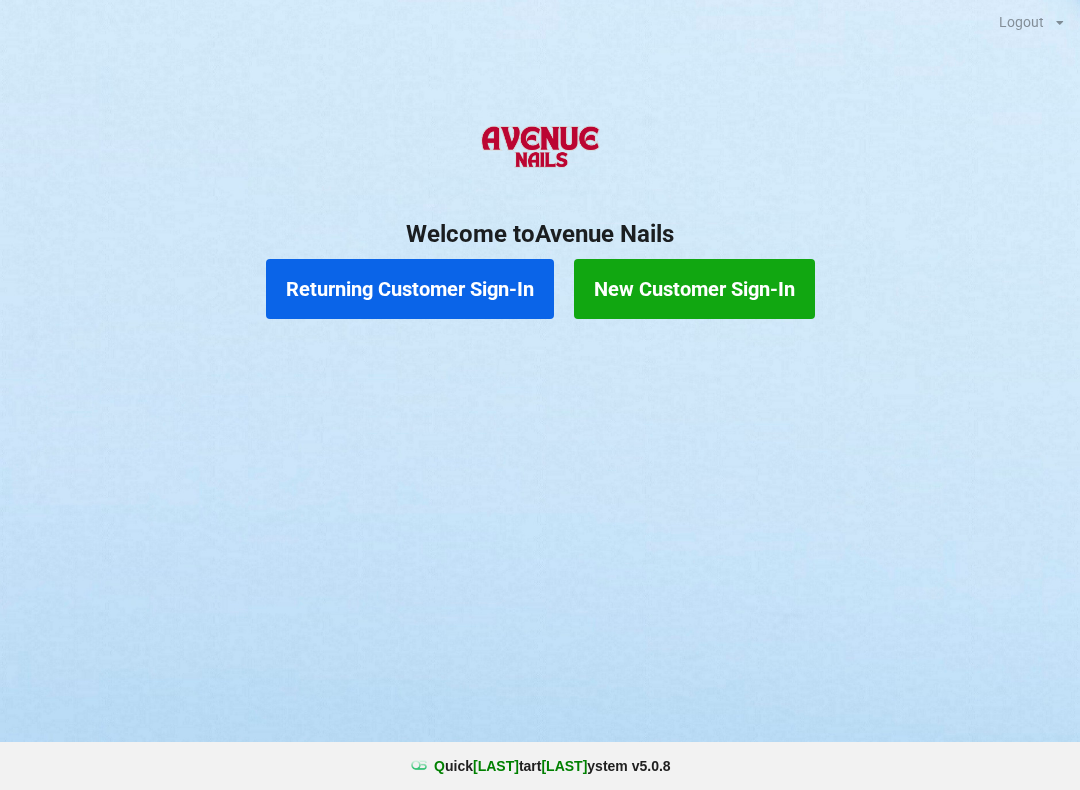 click on "Returning Customer Sign-In" at bounding box center [410, 289] 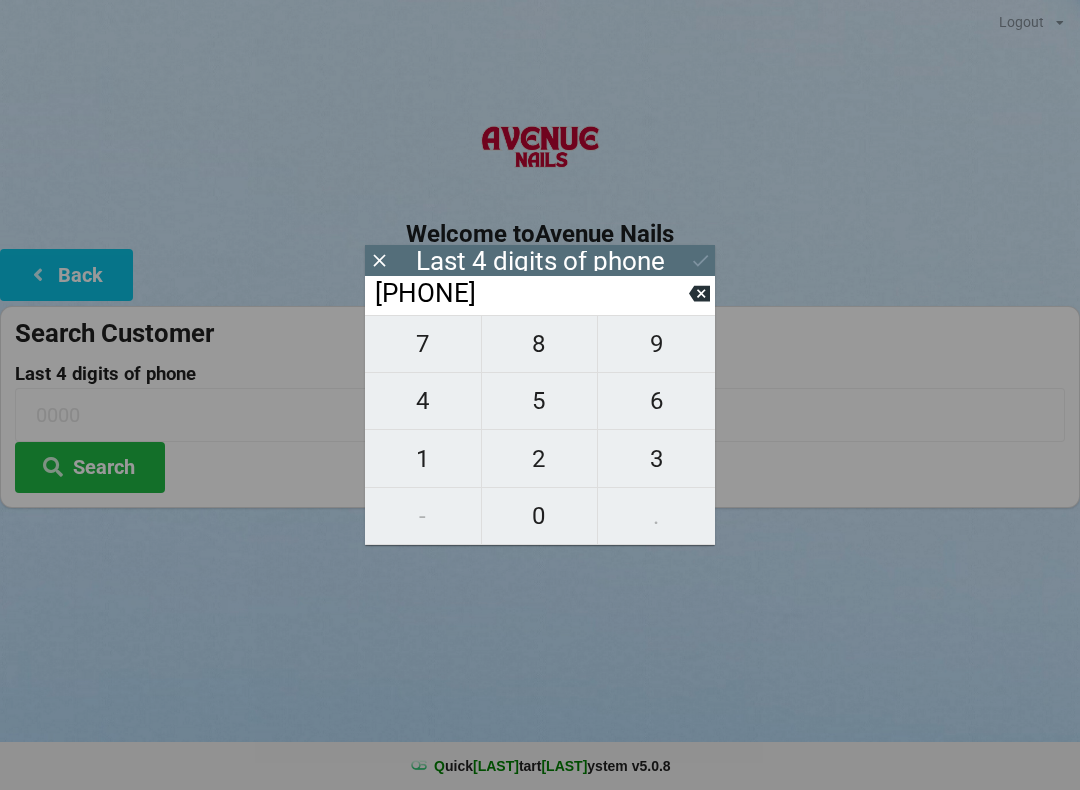 click on "9" at bounding box center [656, 344] 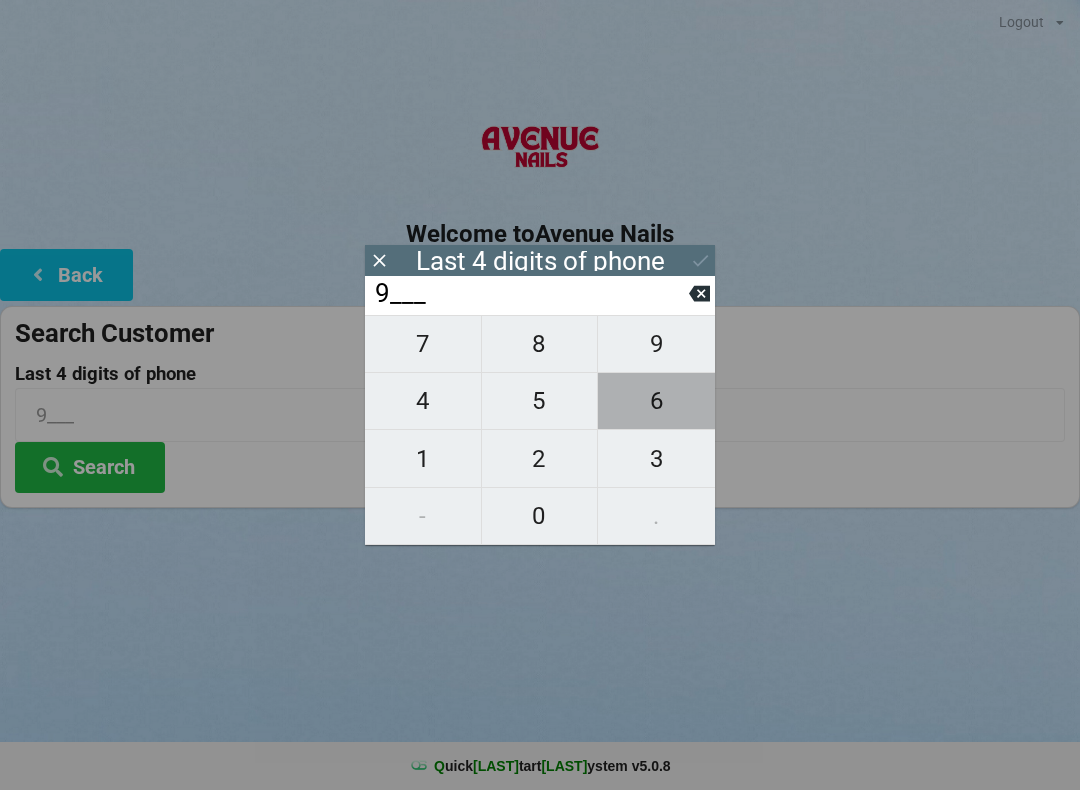 click on "6" at bounding box center (656, 401) 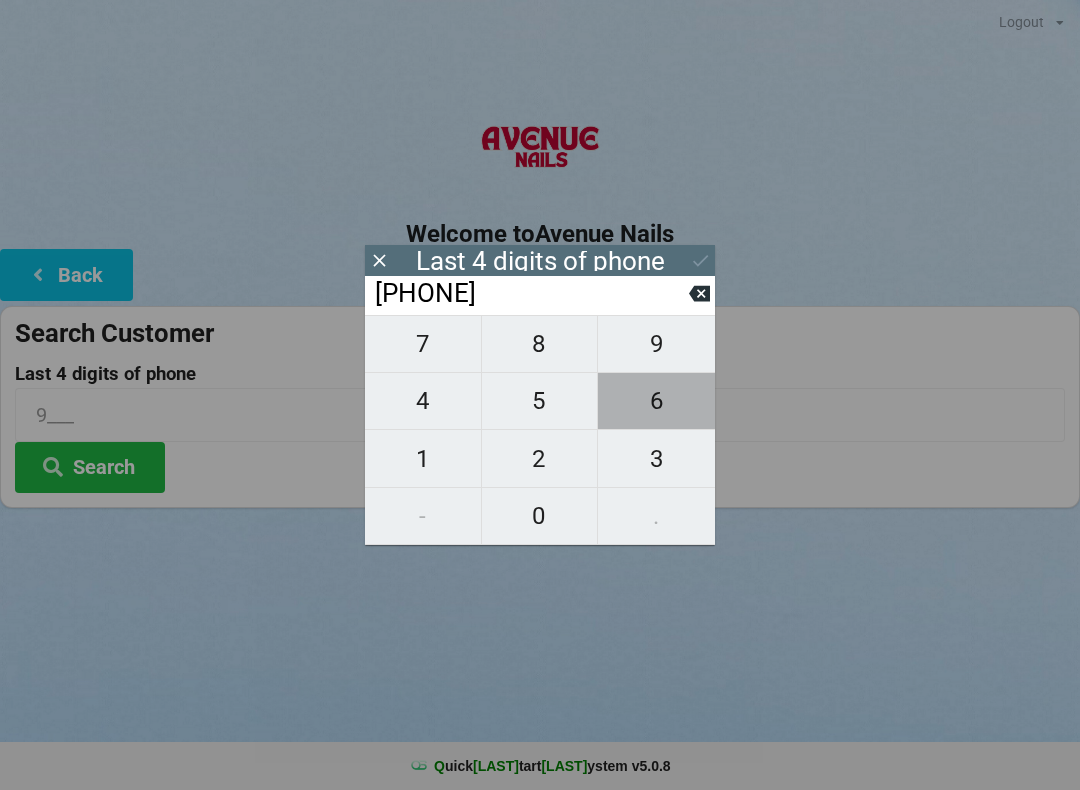 type on "[PHONE]" 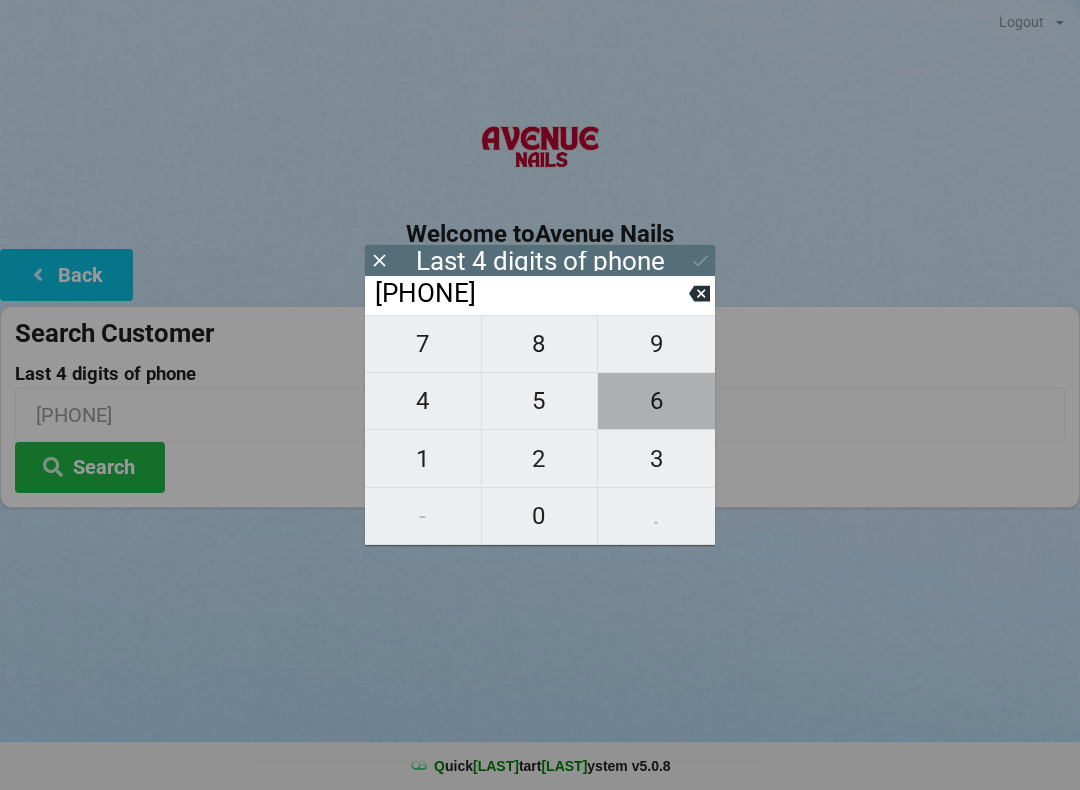 click on "5" at bounding box center (540, 401) 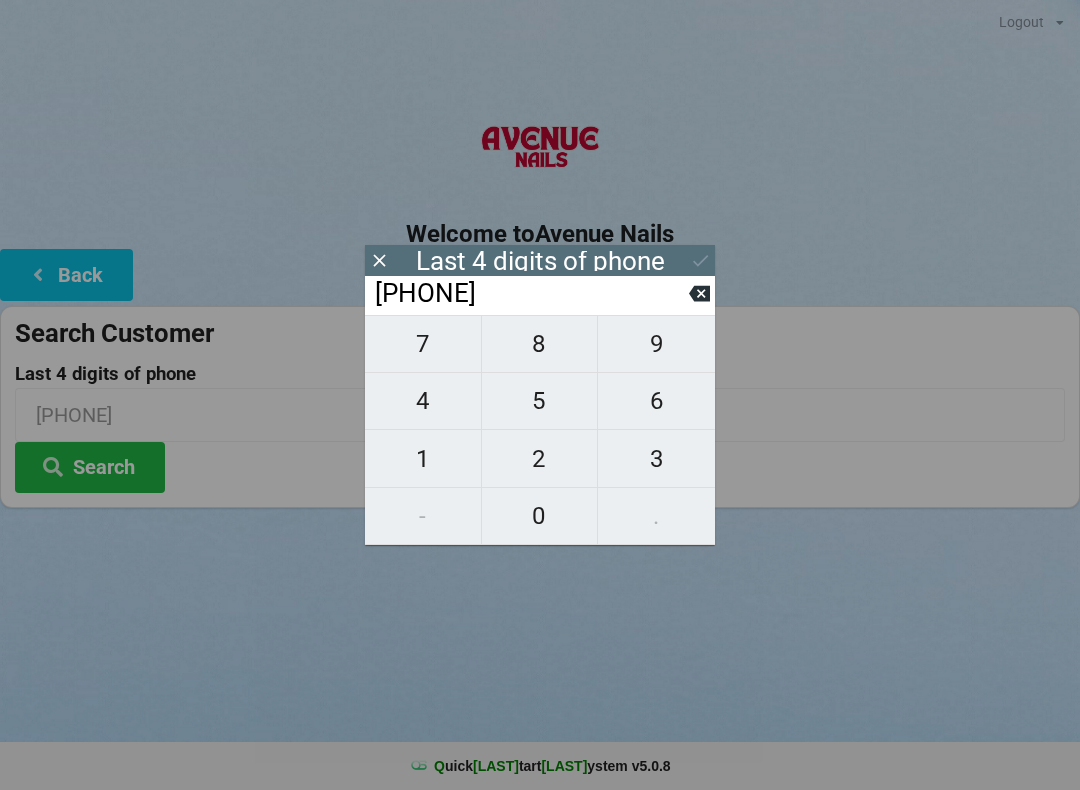 click on "6" at bounding box center (656, 401) 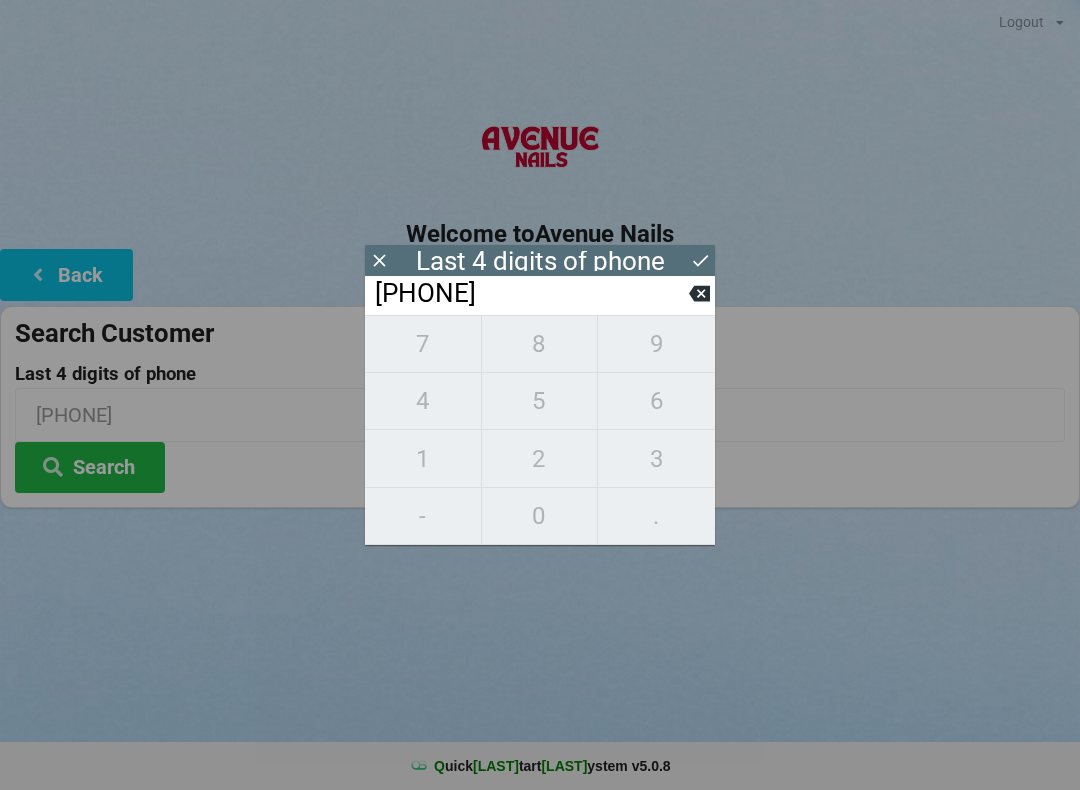 click 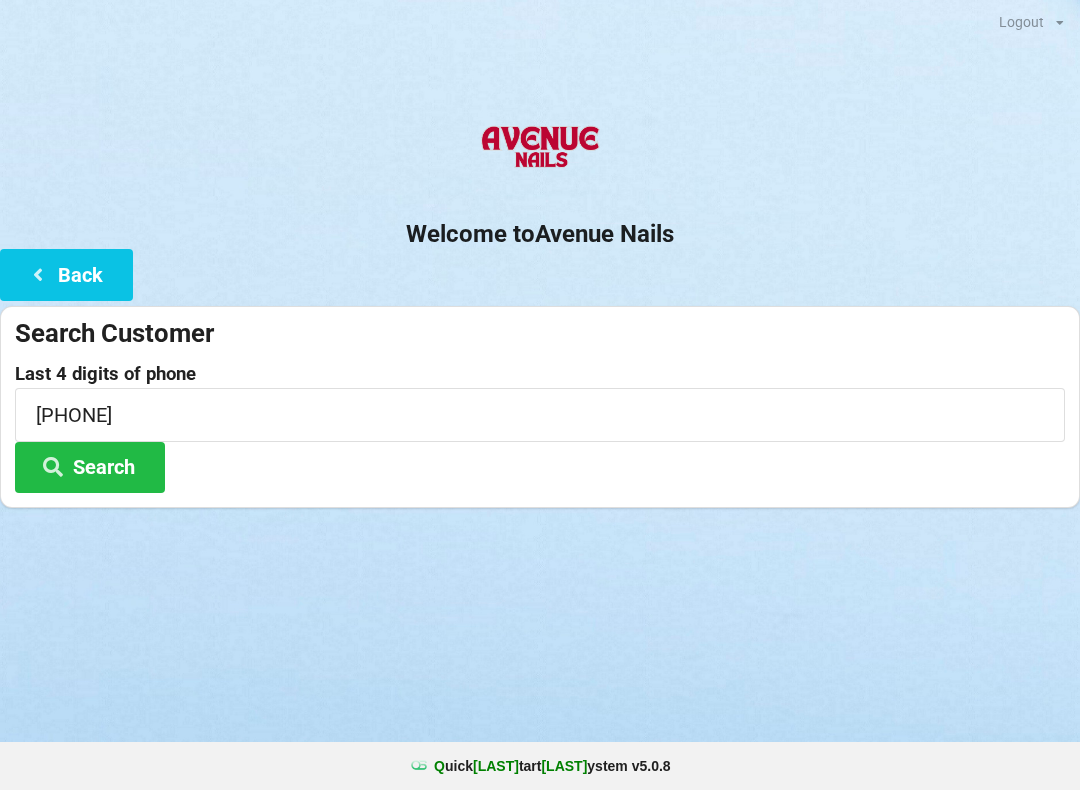 click on "Search" at bounding box center (90, 467) 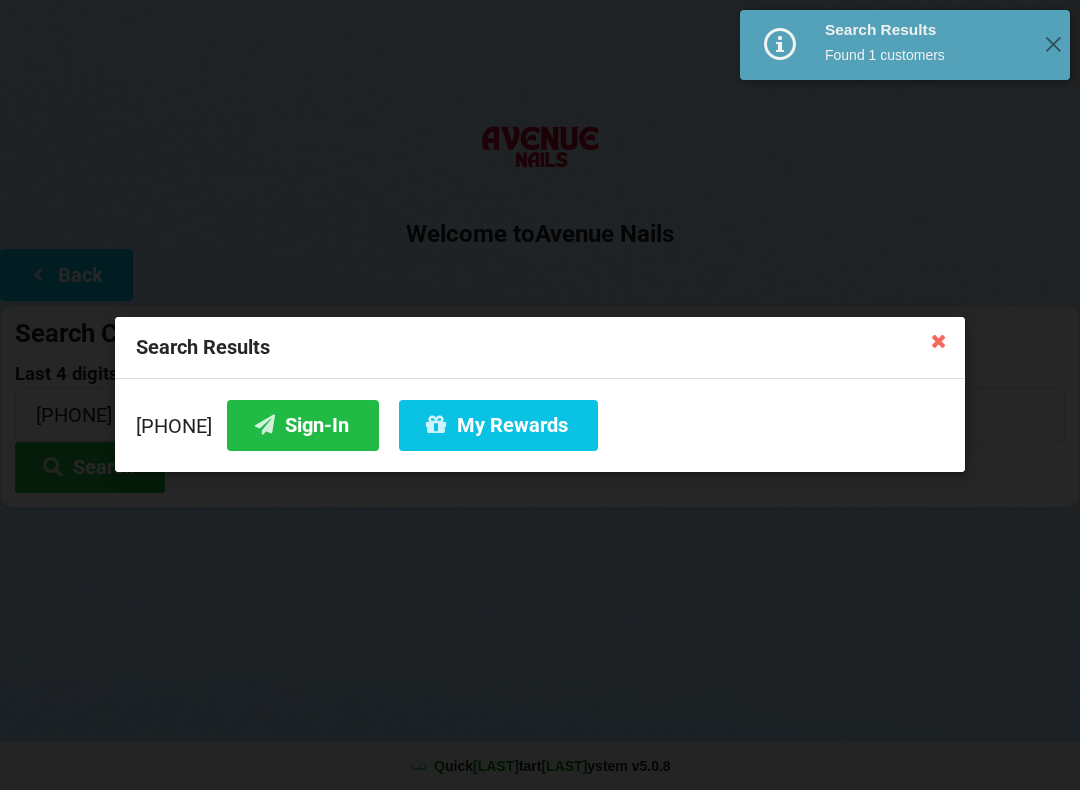 click on "Sign-In" at bounding box center (303, 425) 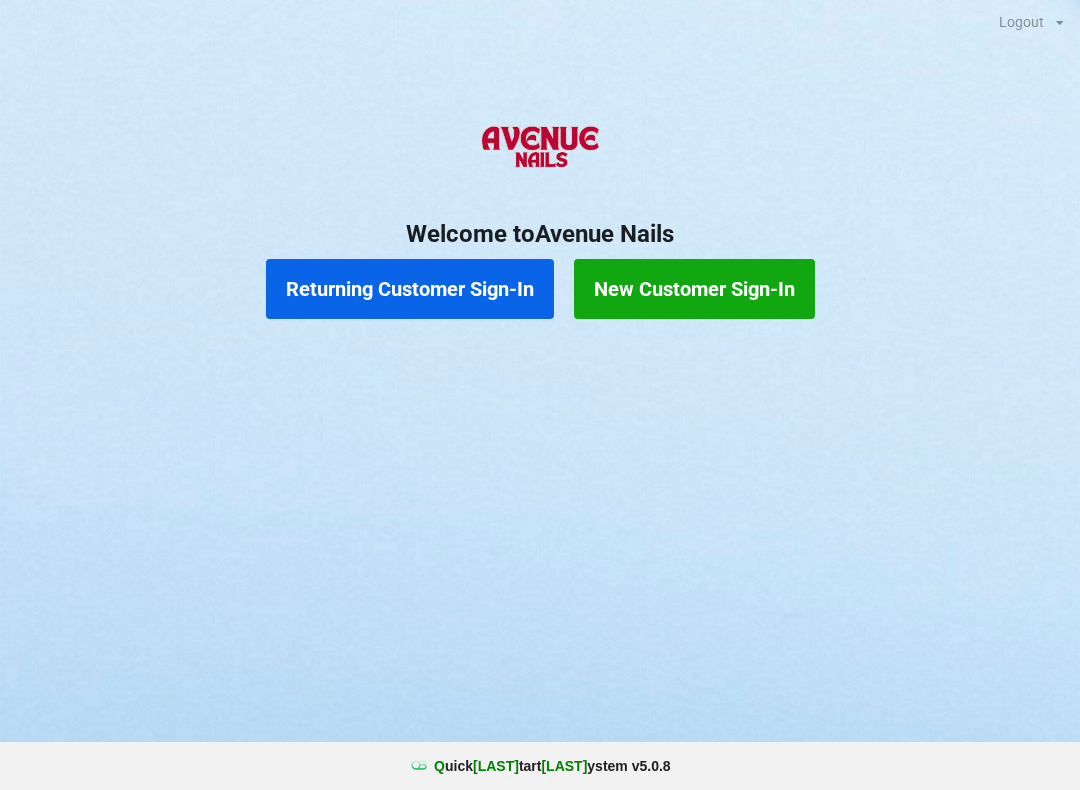 click on "Returning Customer Sign-In" at bounding box center (410, 289) 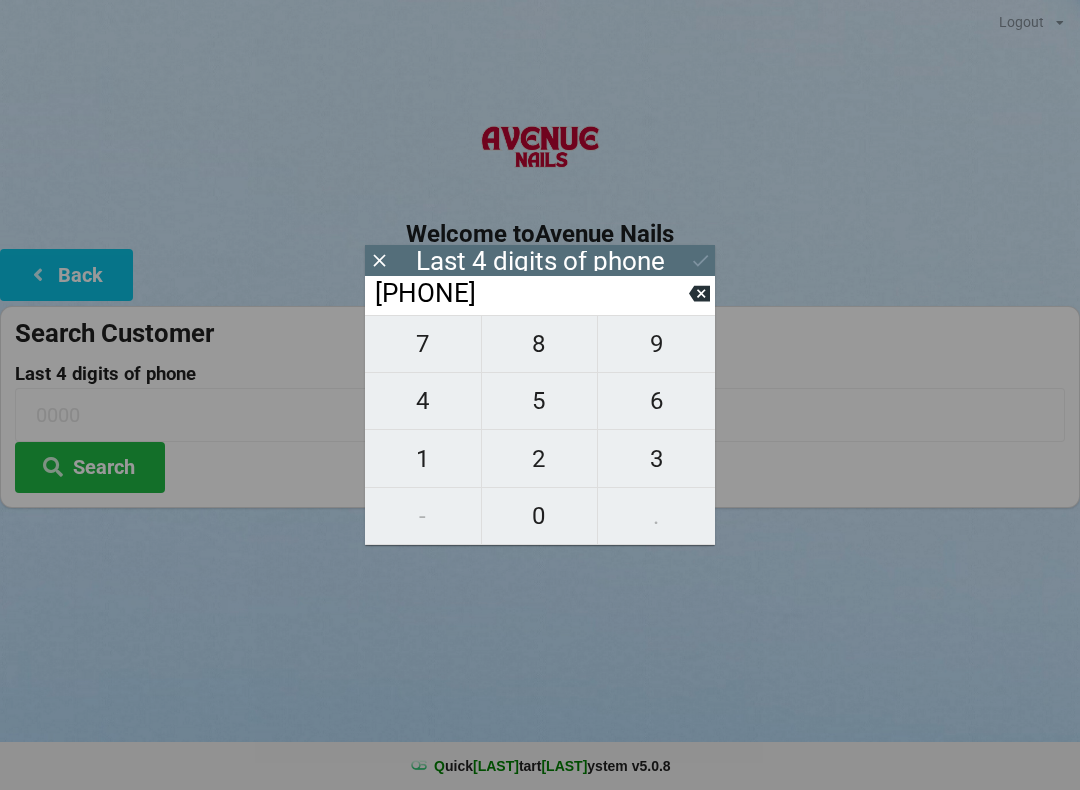 click on "4" at bounding box center (423, 401) 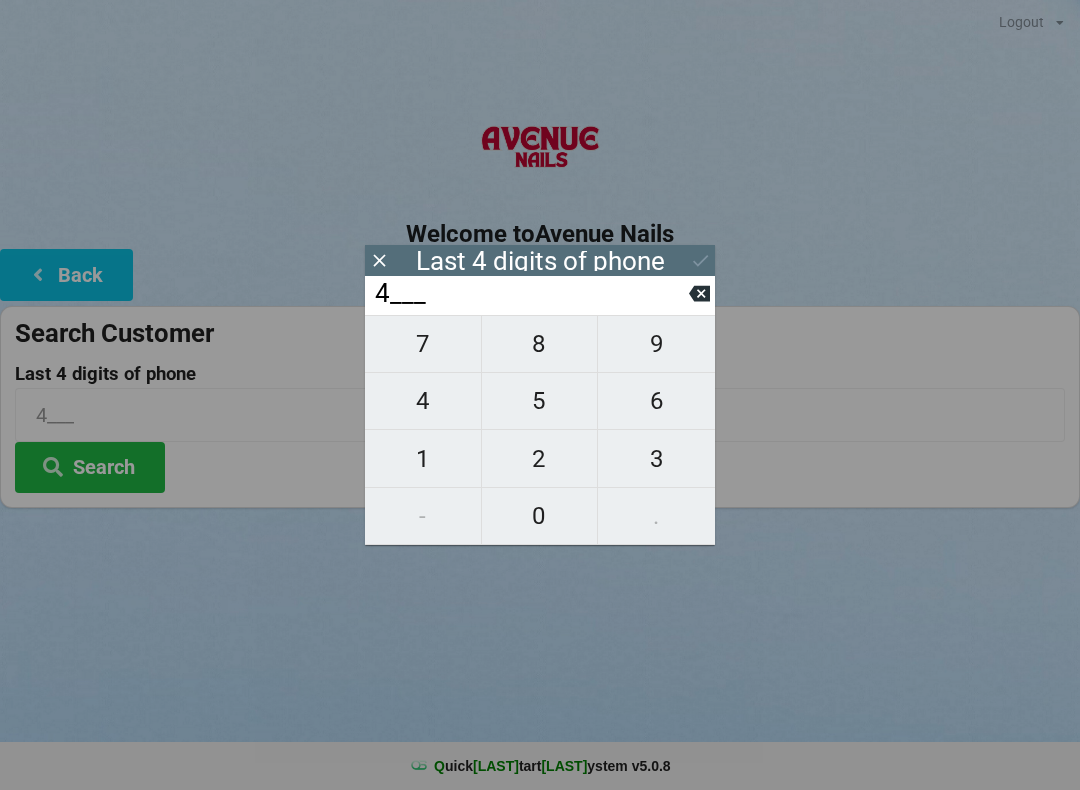 click on "1" at bounding box center (423, 459) 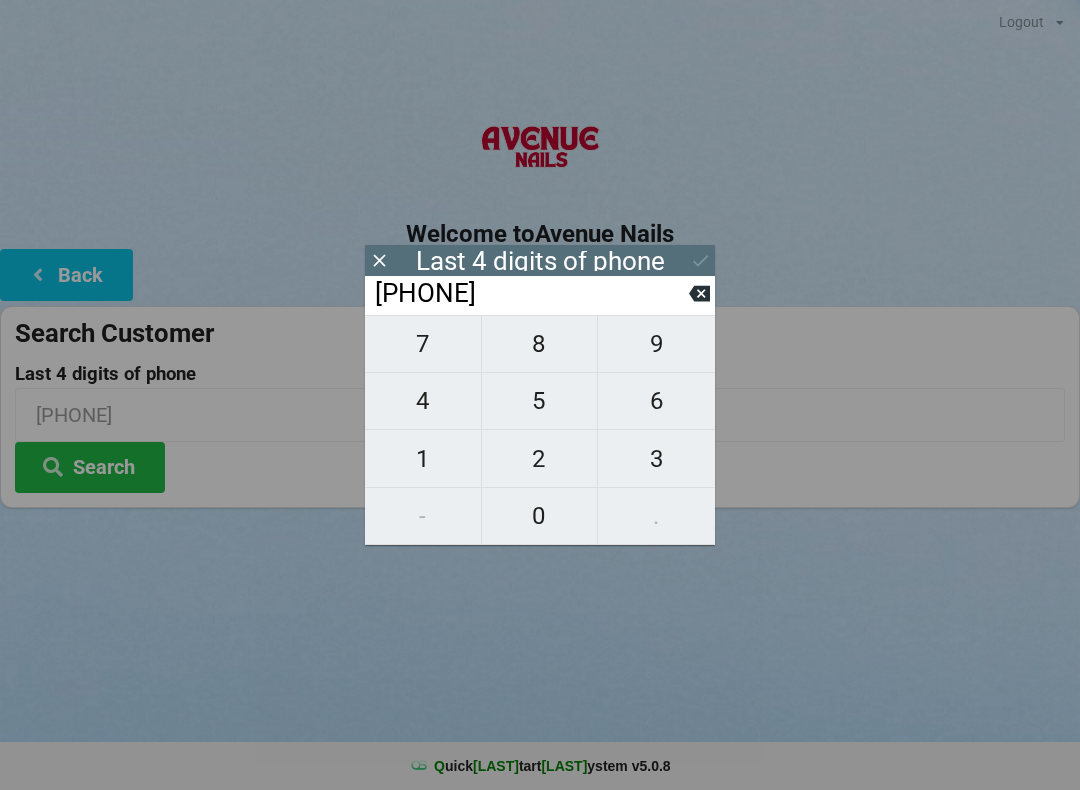 click 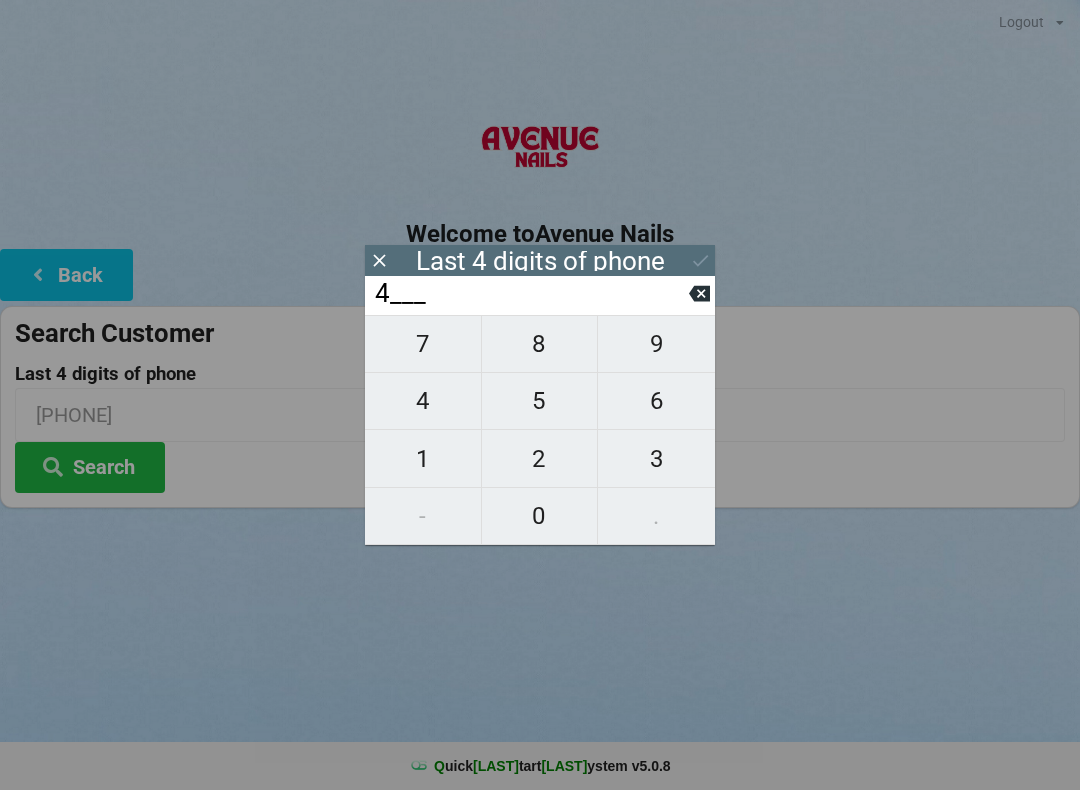 click on "9" at bounding box center (656, 344) 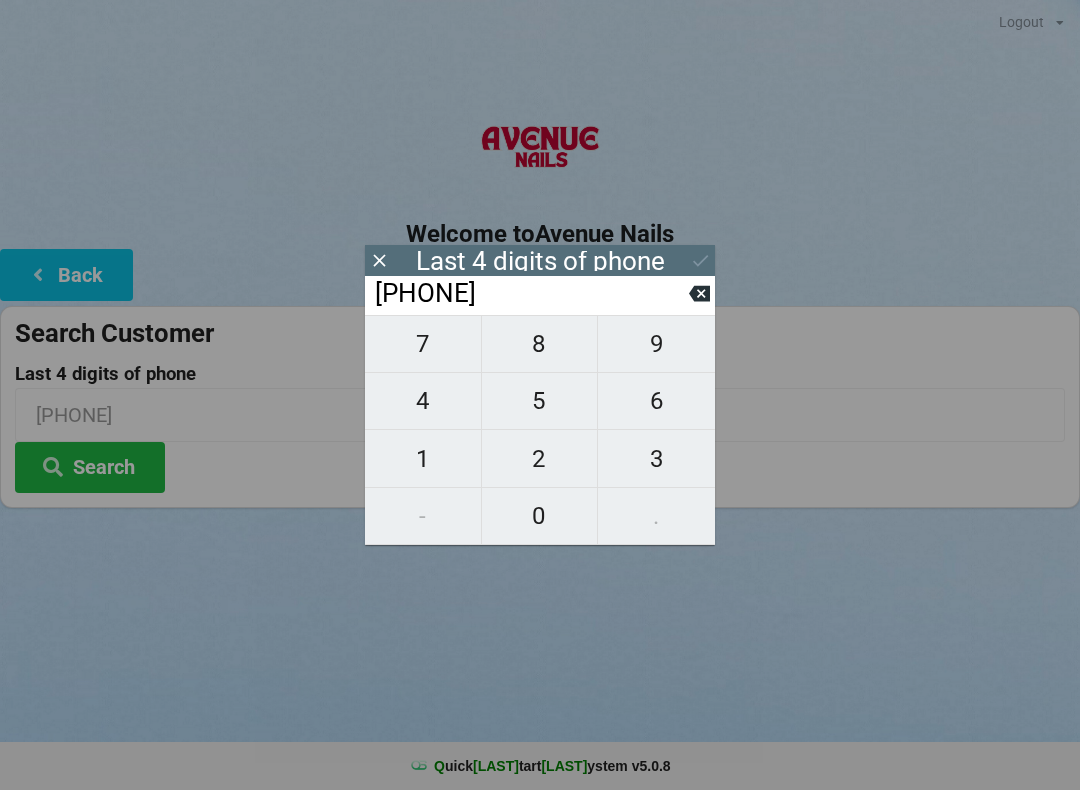 click on "1" at bounding box center [423, 459] 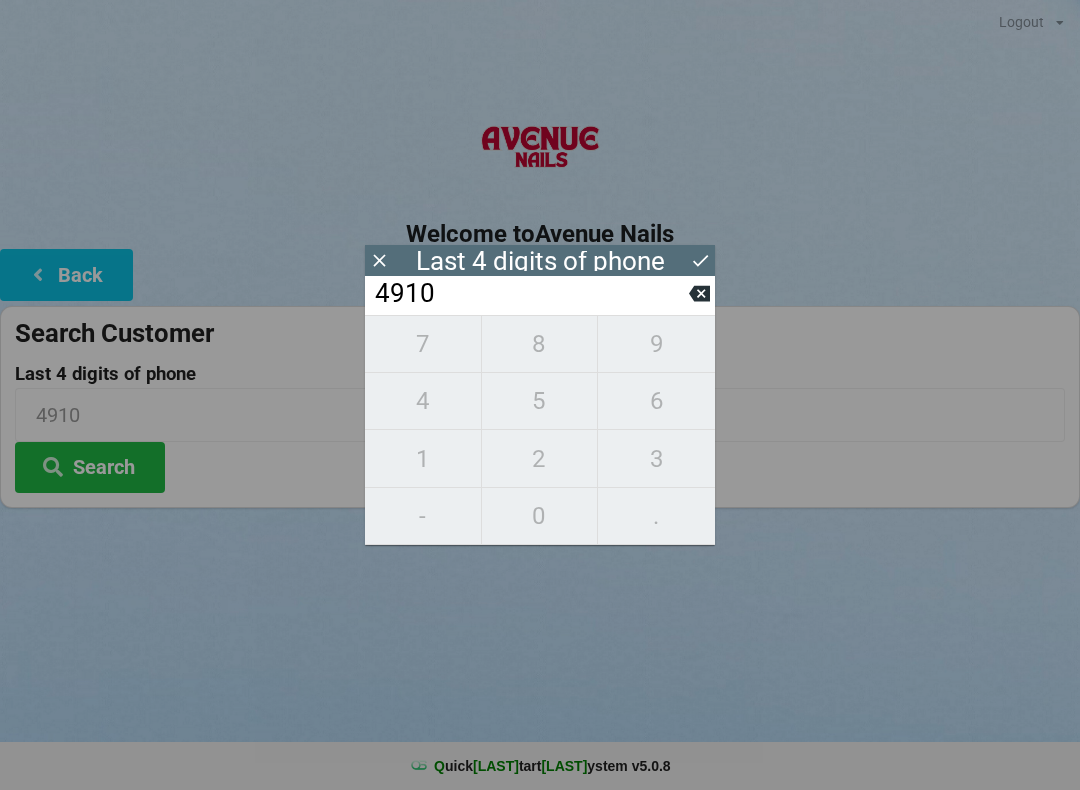 click 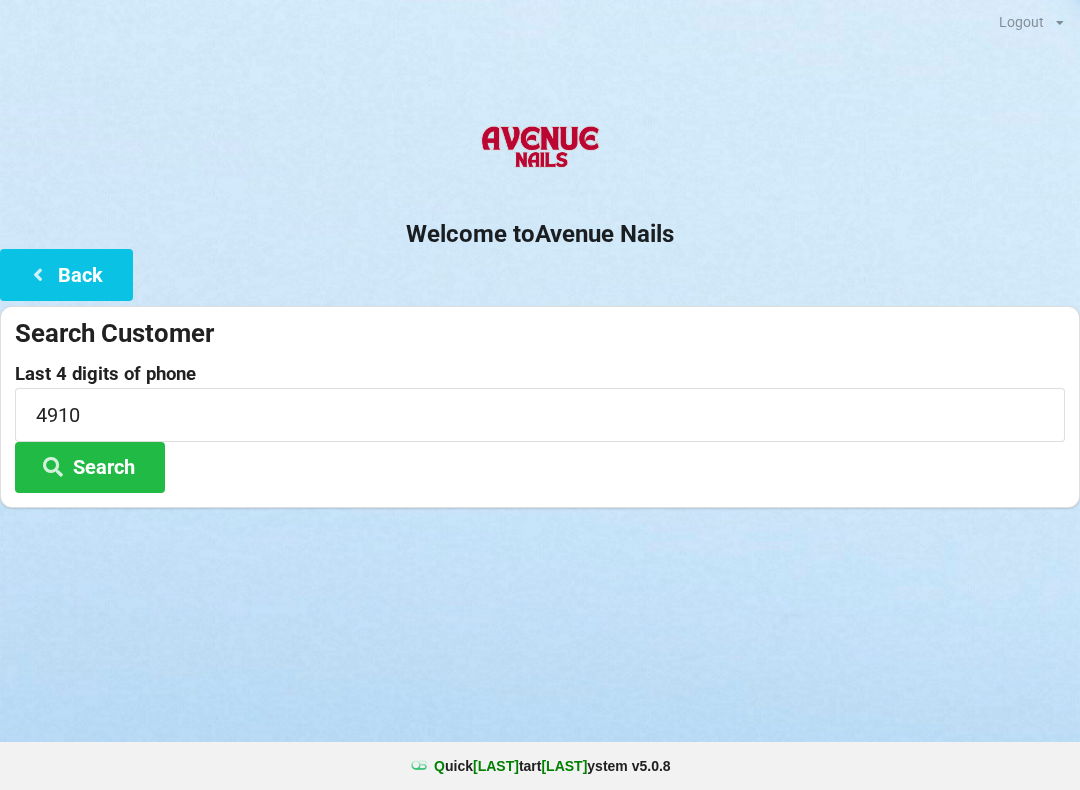 click on "Search" at bounding box center [90, 467] 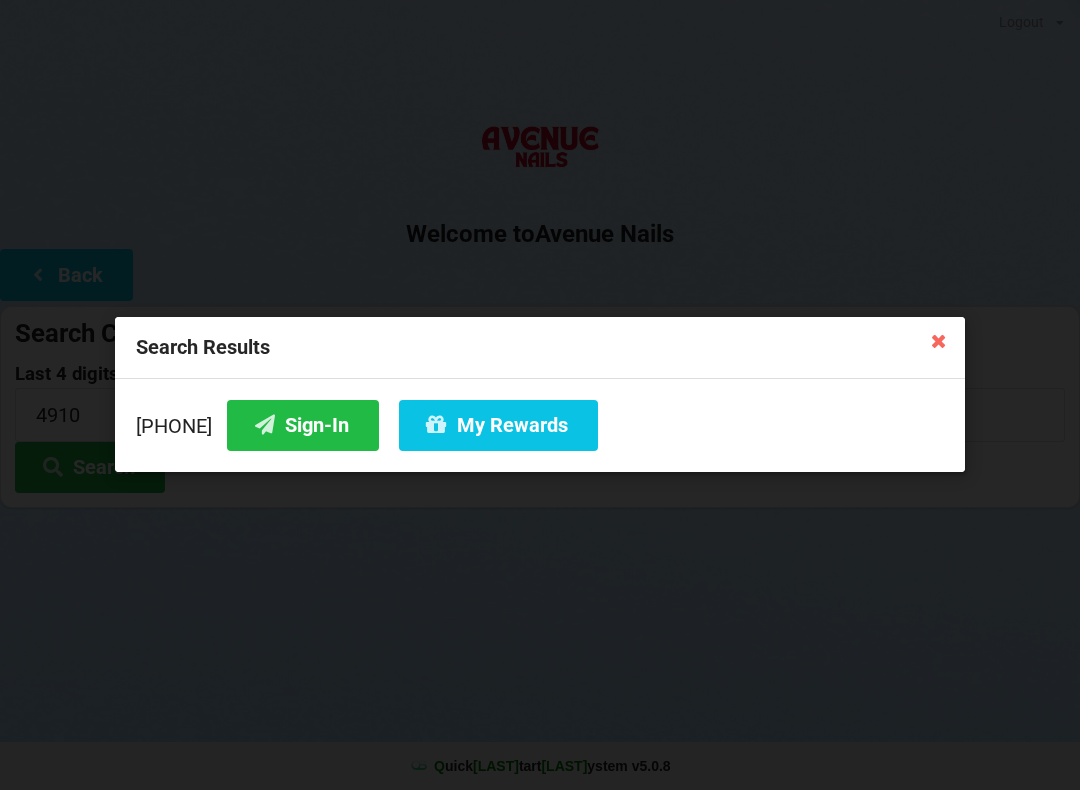 click on "Sign-In" at bounding box center (303, 425) 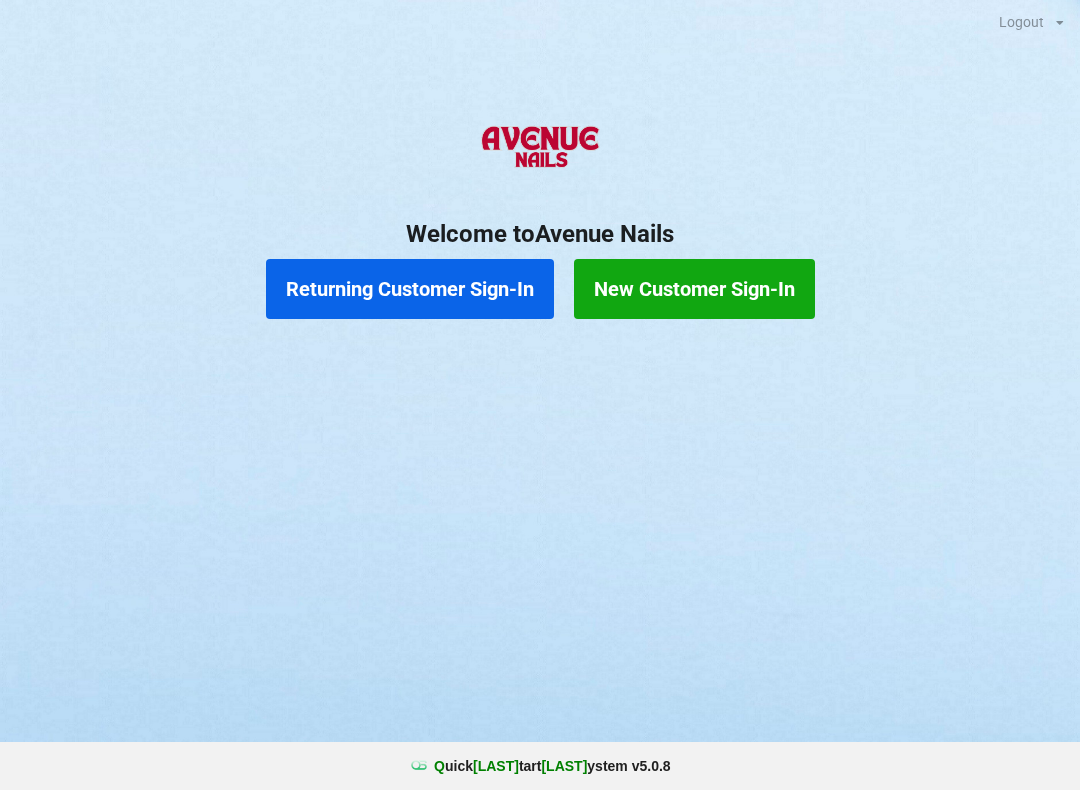 click on "New Customer Sign-In" at bounding box center [694, 289] 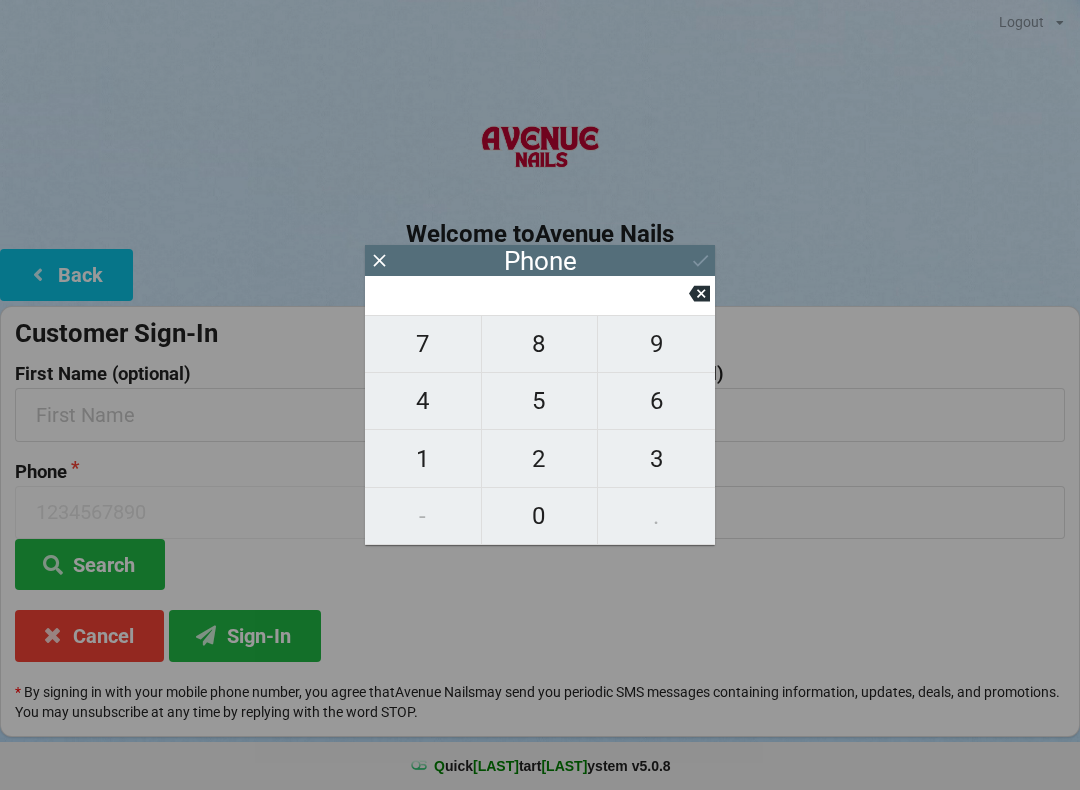 click on "7" at bounding box center (423, 344) 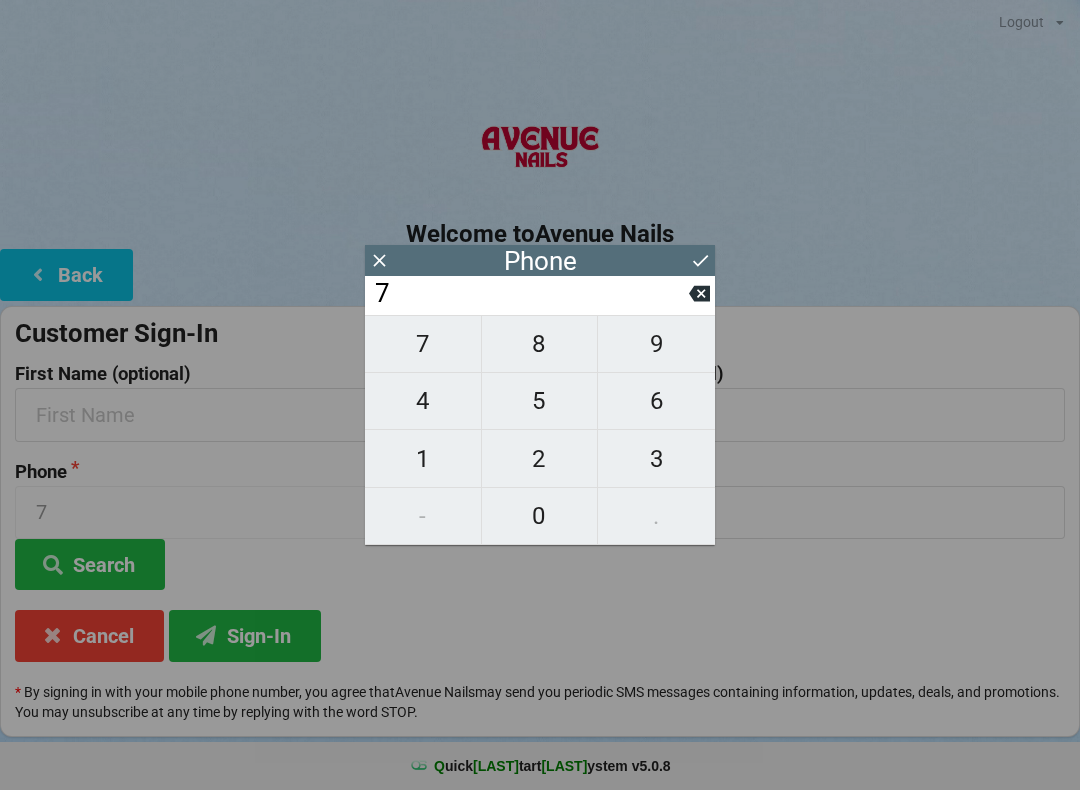 type on "7" 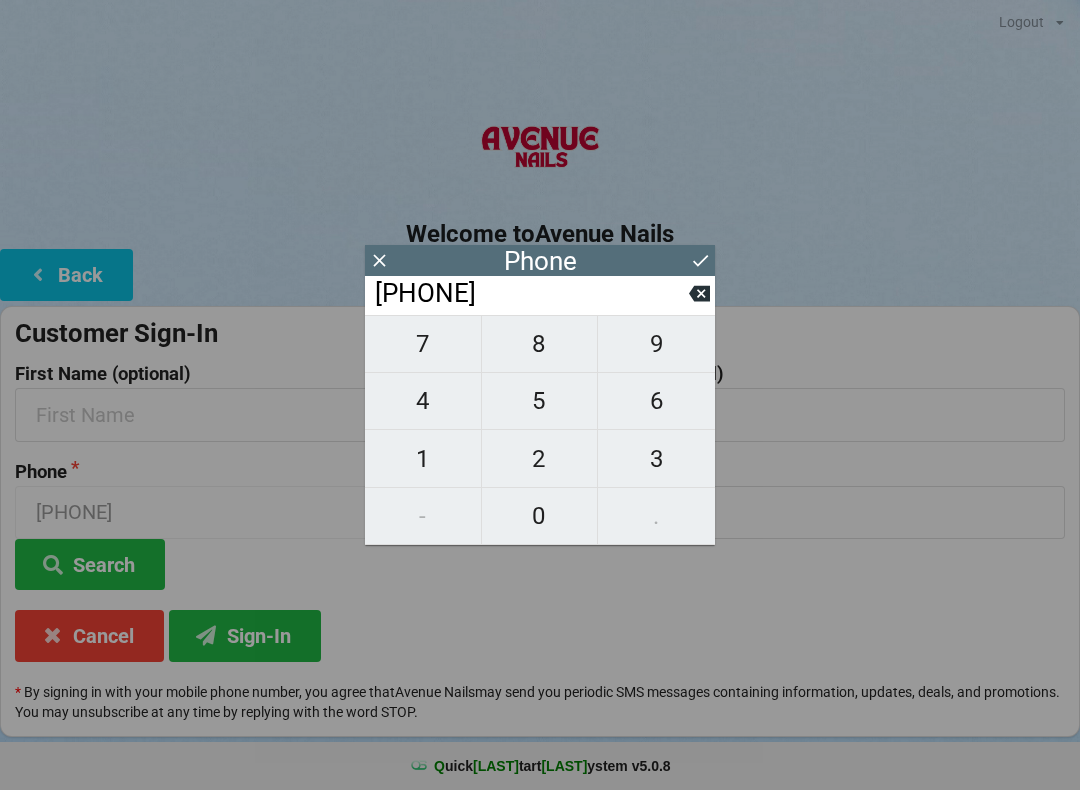 click on "6" at bounding box center [656, 401] 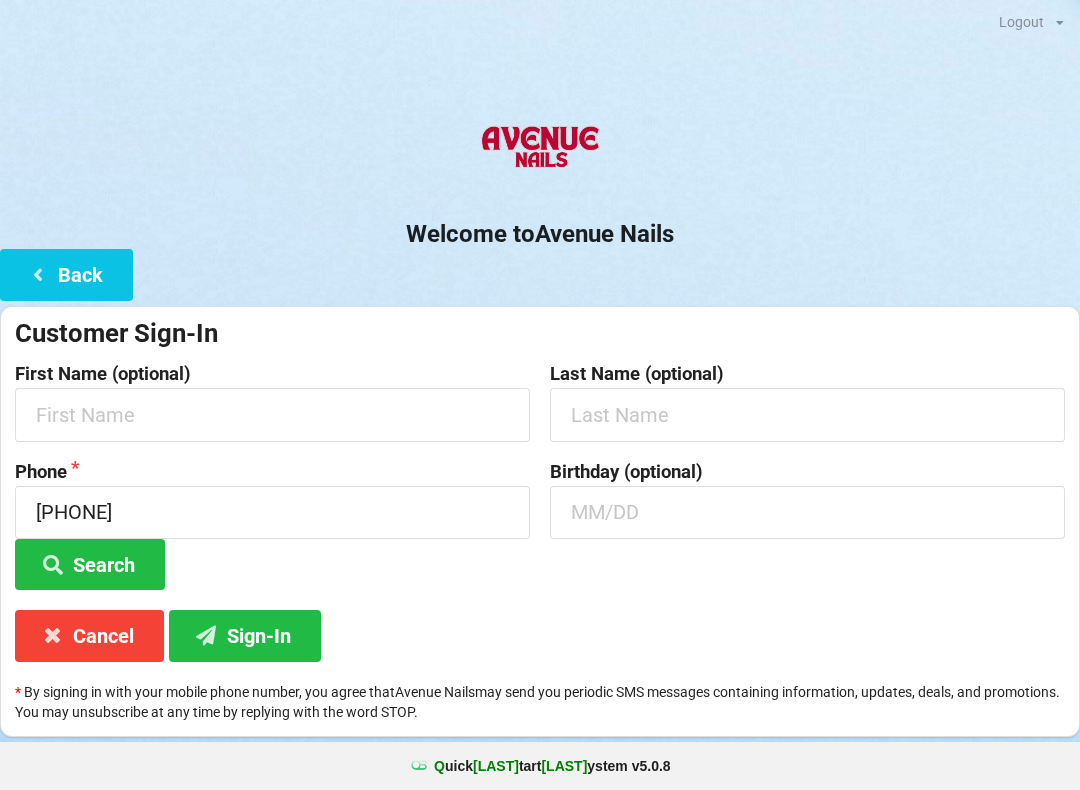 click on "Welcome to  Avenue Nails" at bounding box center (540, 234) 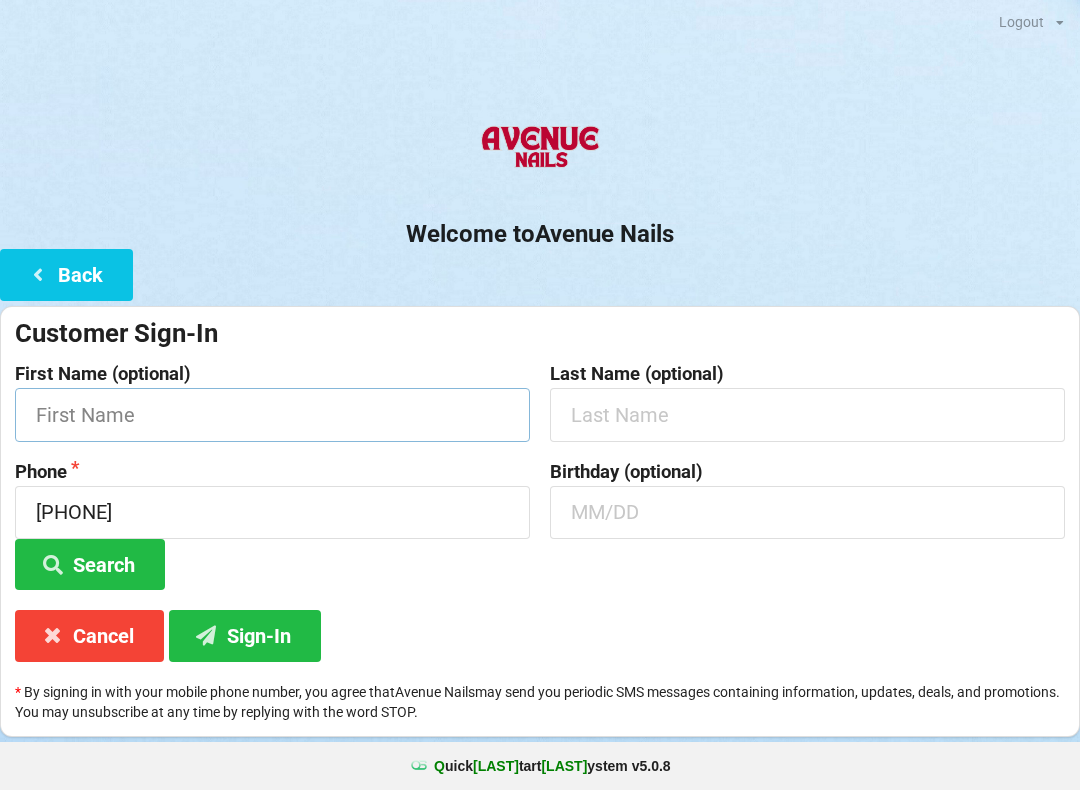 click at bounding box center (272, 414) 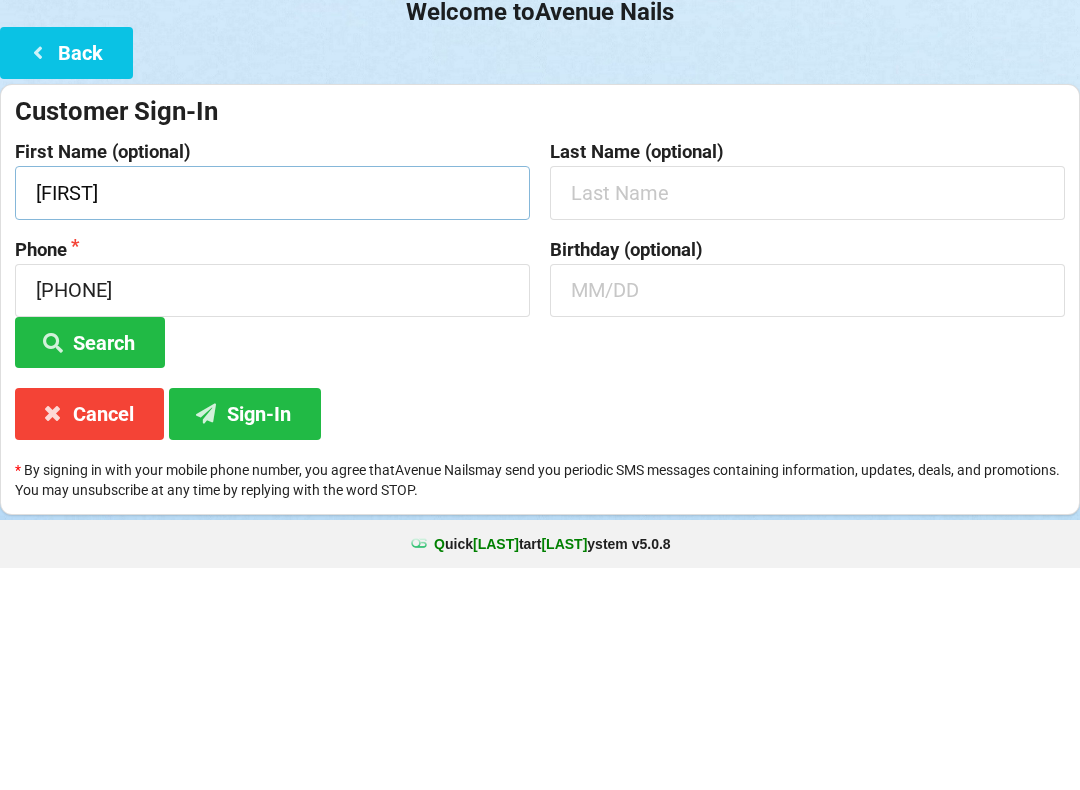 type on "[FIRST]" 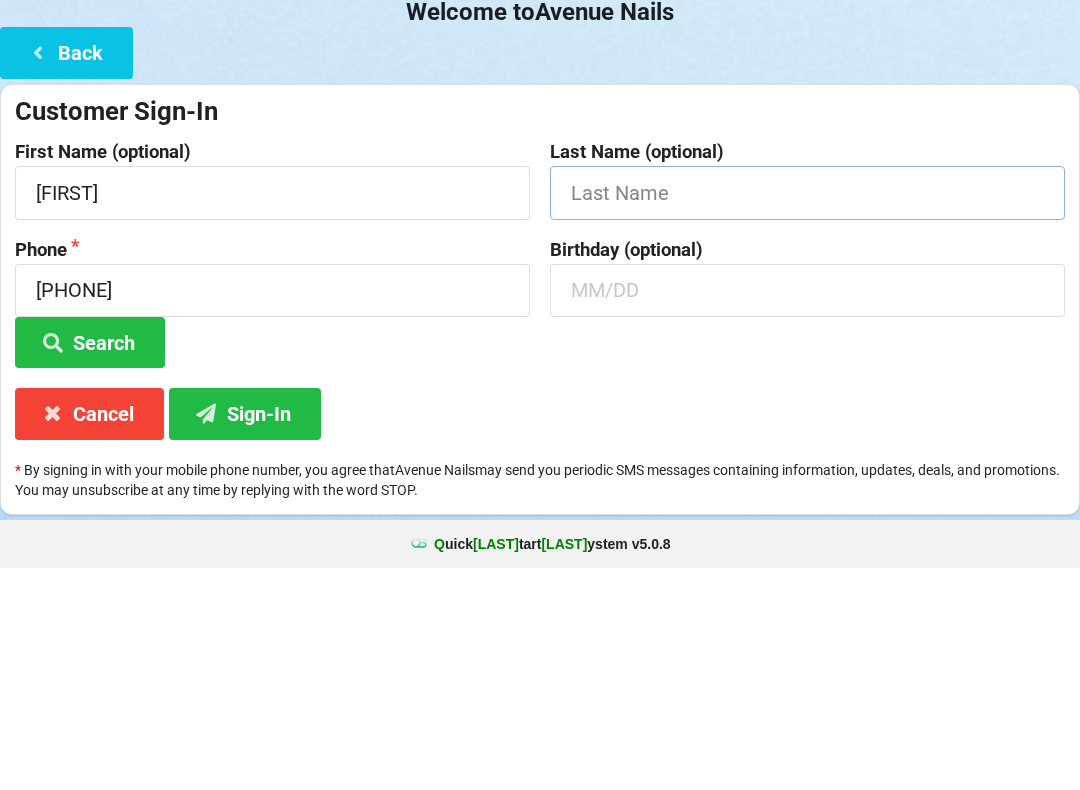 click at bounding box center (807, 414) 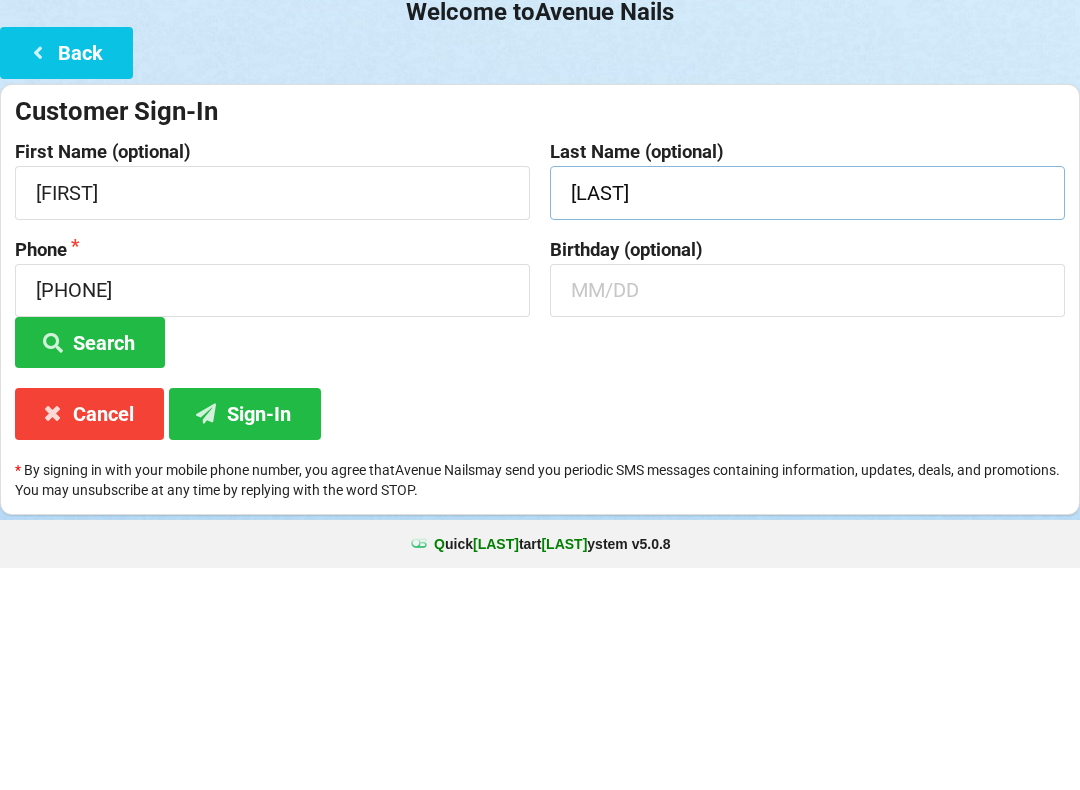 type on "[LAST]" 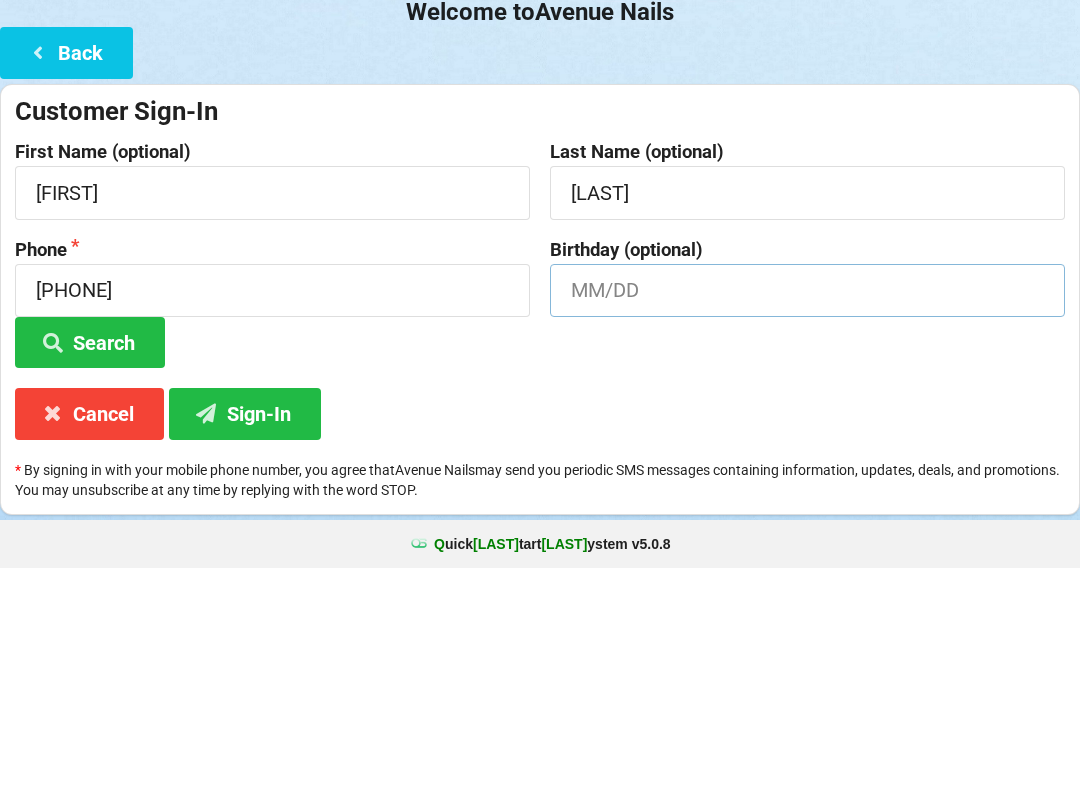 click at bounding box center (807, 512) 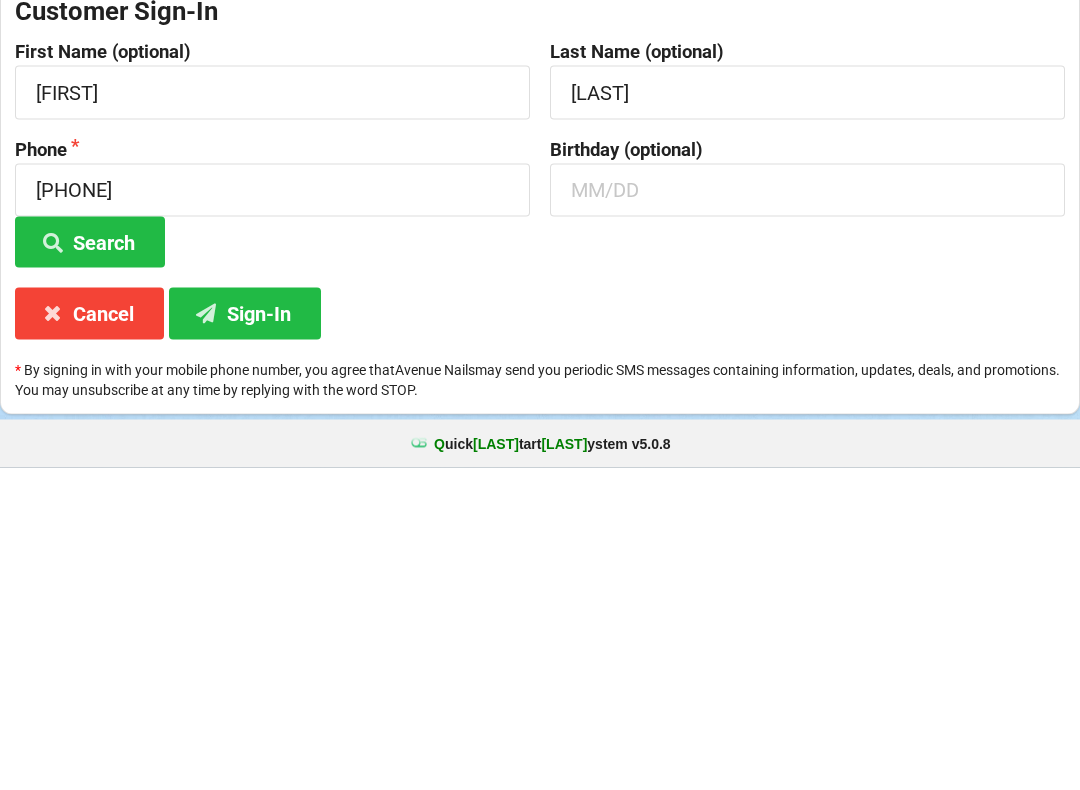 click on "Sign-In" at bounding box center [245, 635] 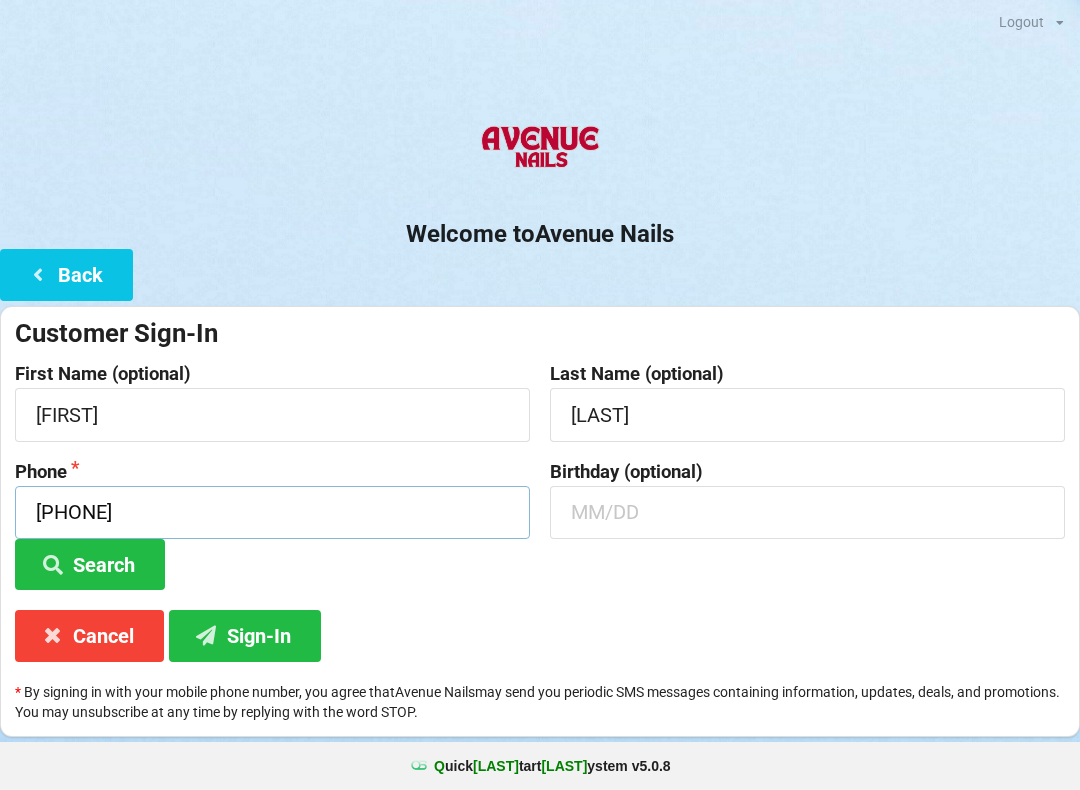 click on "[PHONE]" at bounding box center (272, 512) 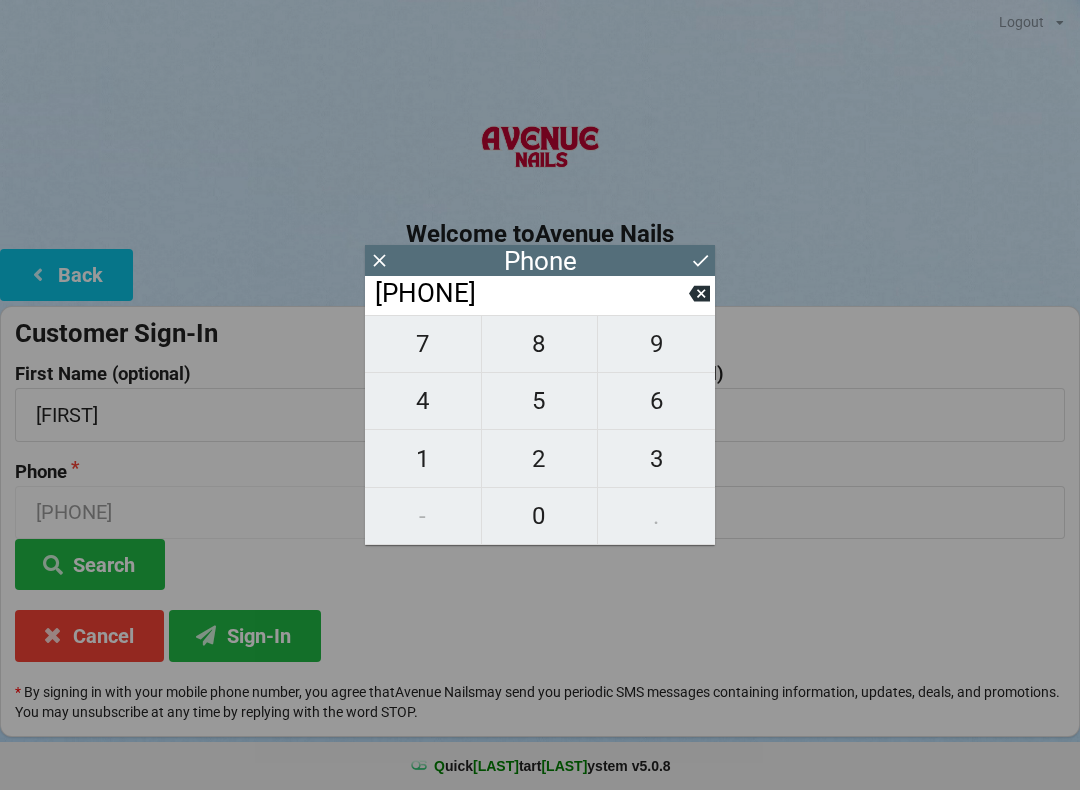 click 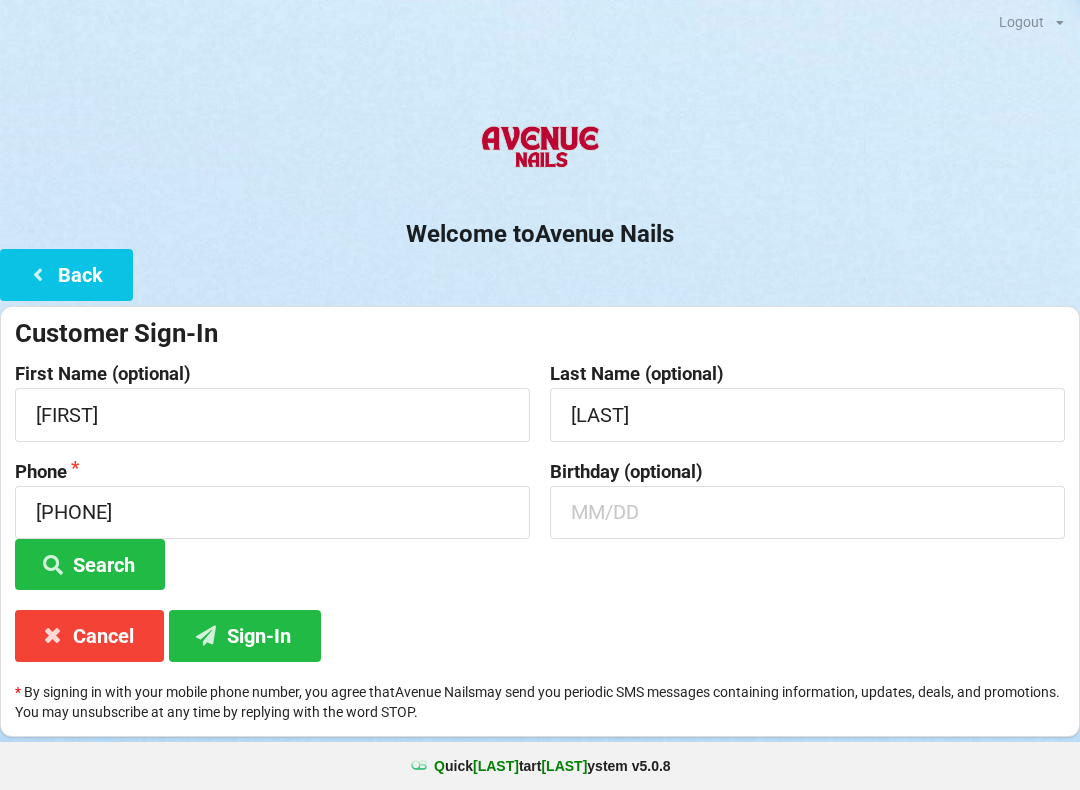 click on "Welcome to  Avenue Nails" at bounding box center [540, 234] 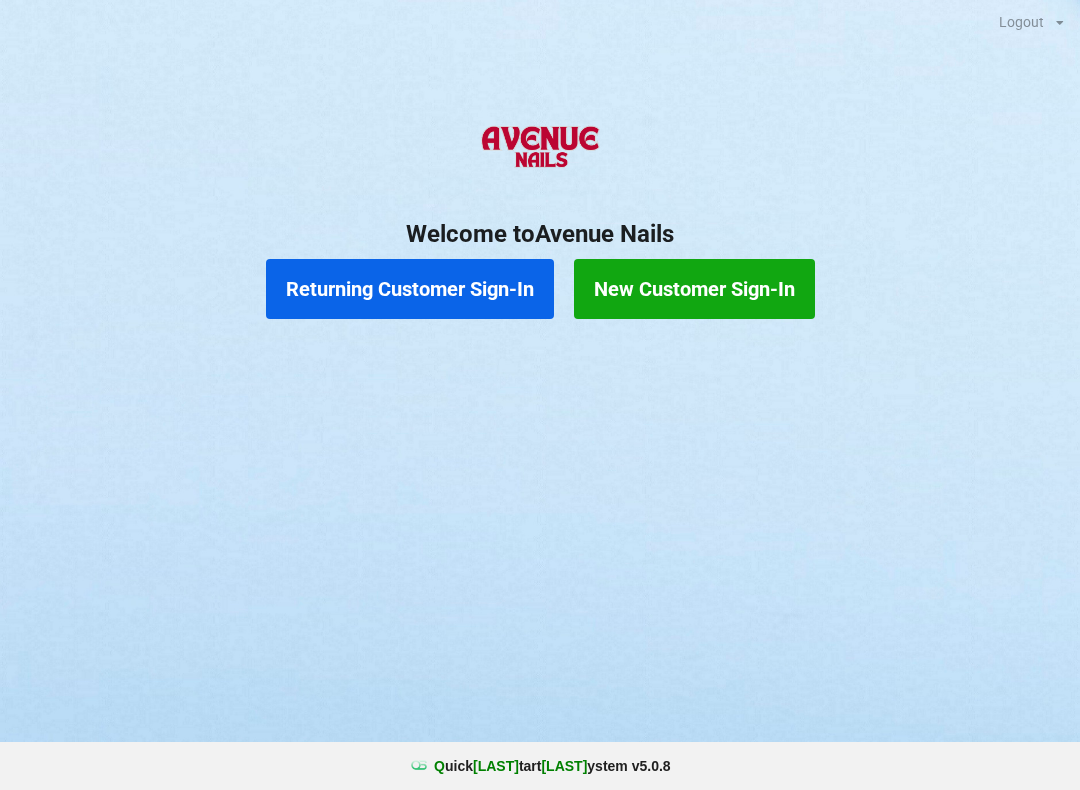 click on "Returning Customer Sign-In" at bounding box center [410, 289] 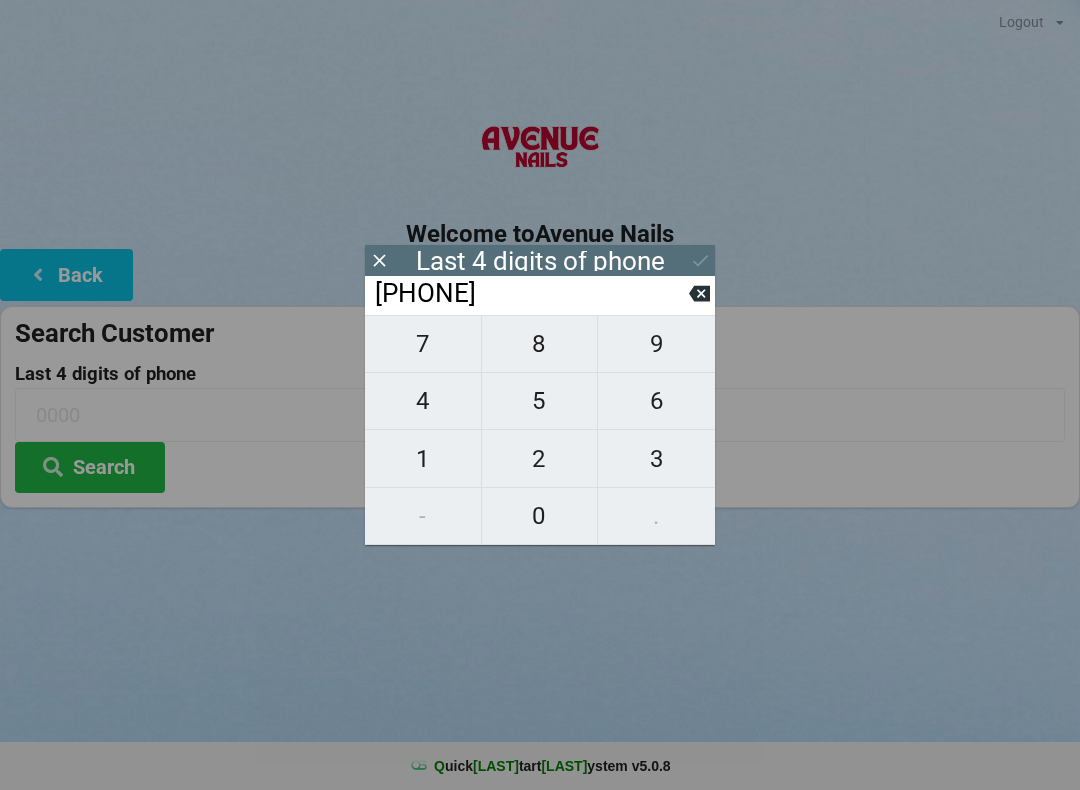 click on "4" at bounding box center [423, 401] 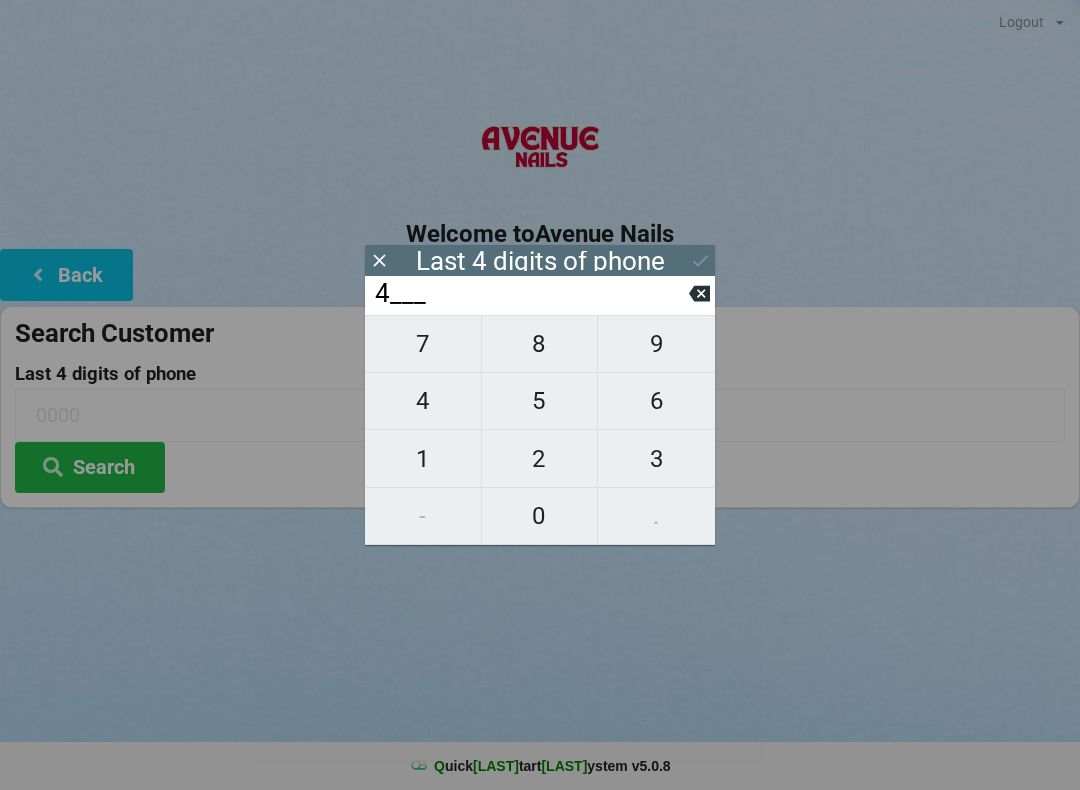 type on "4___" 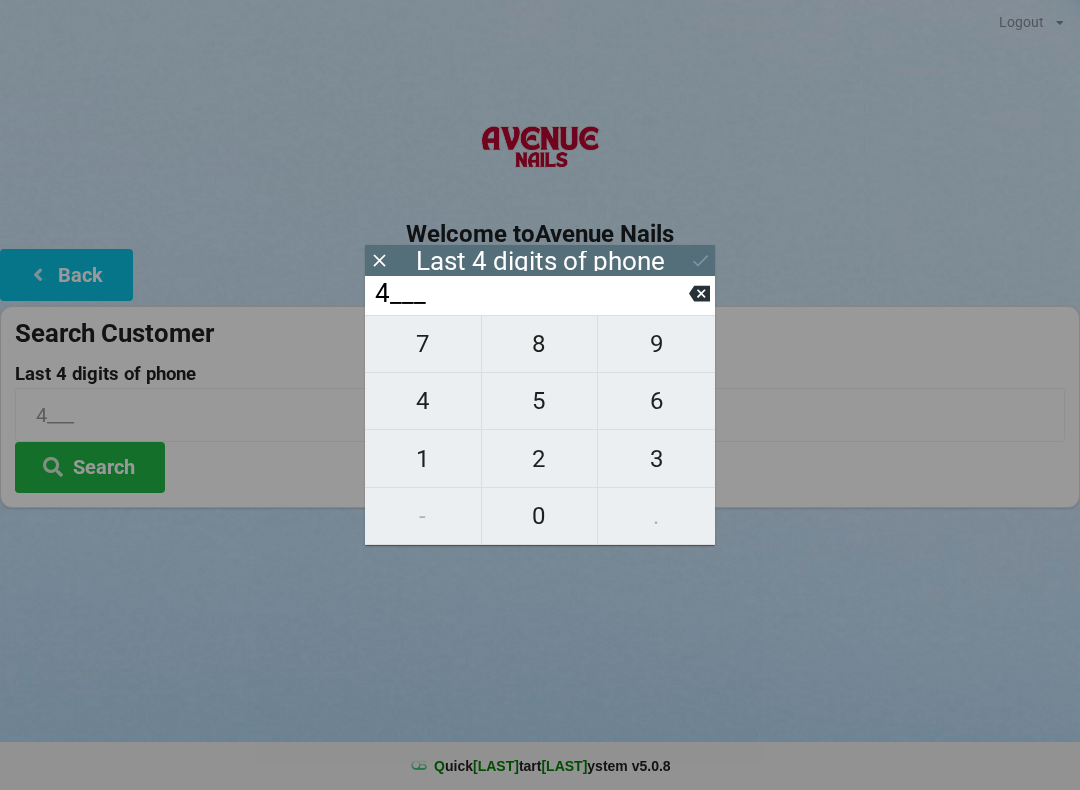 click on "1" at bounding box center [423, 459] 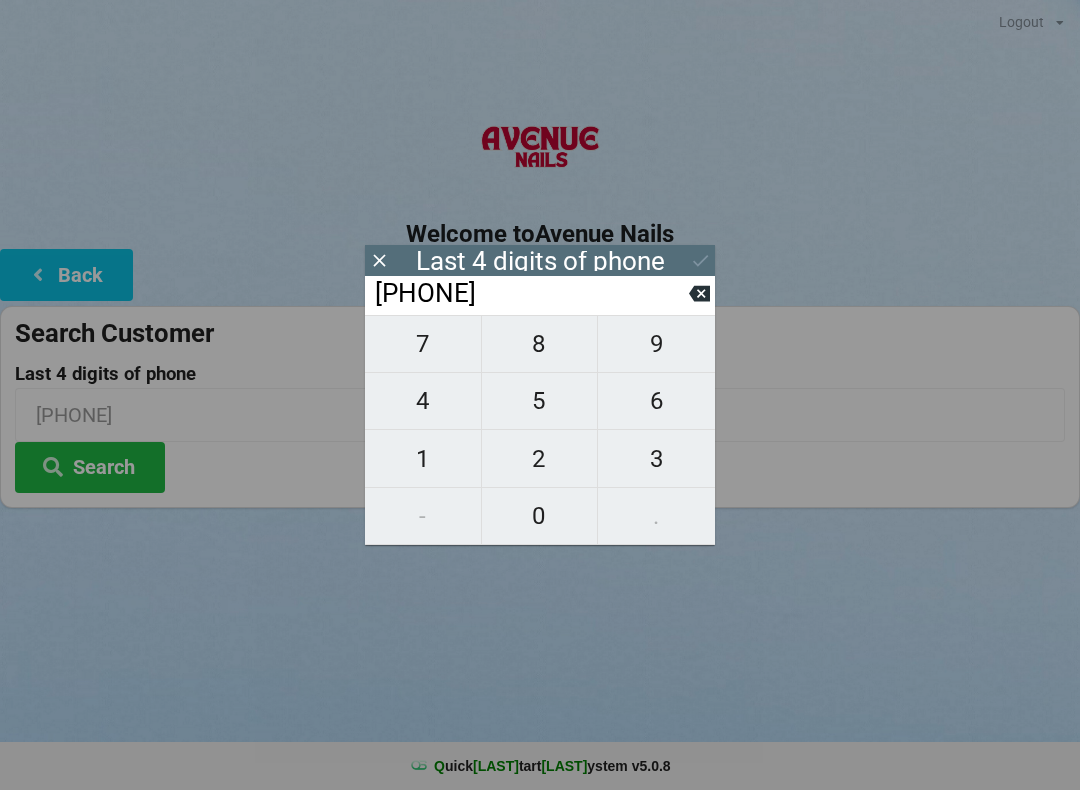 click on "7" at bounding box center [423, 344] 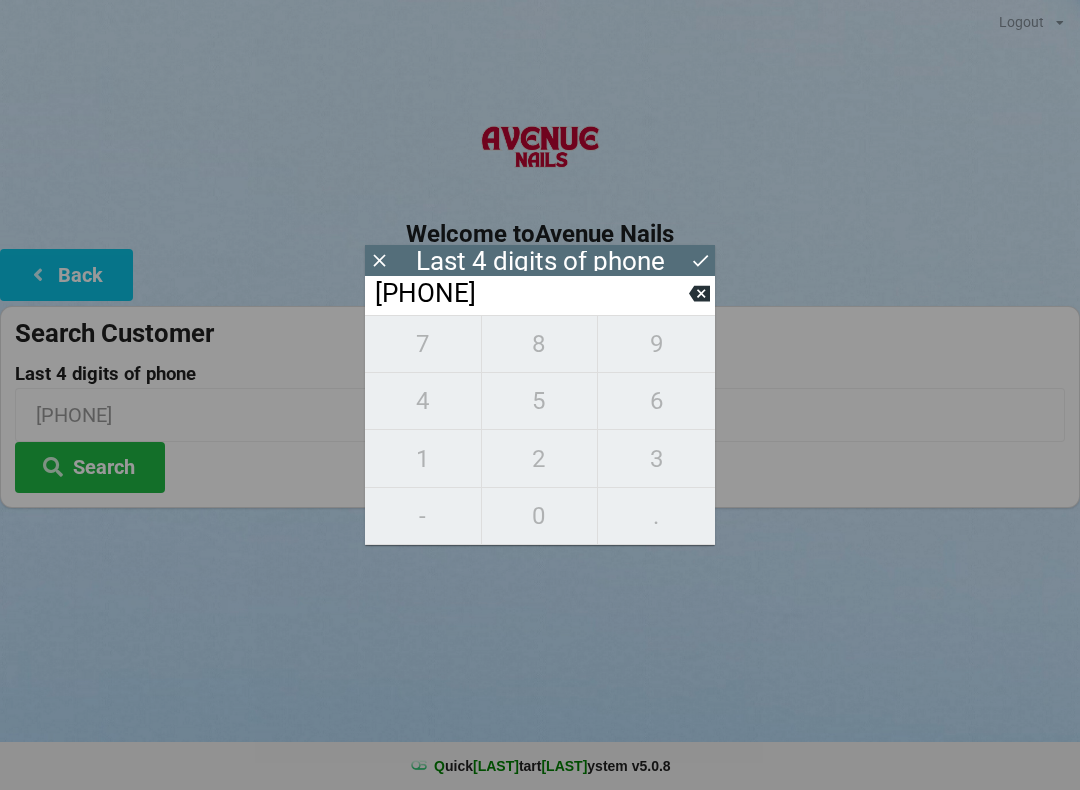 click at bounding box center [700, 260] 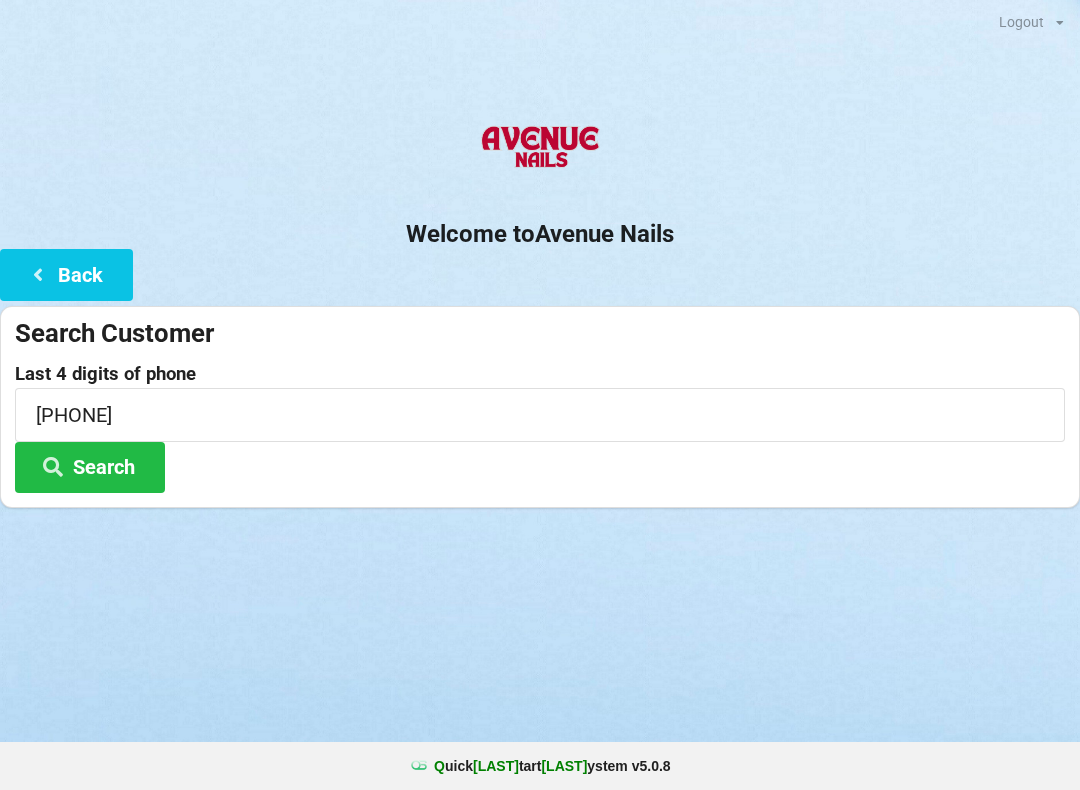 click on "Search" at bounding box center [90, 467] 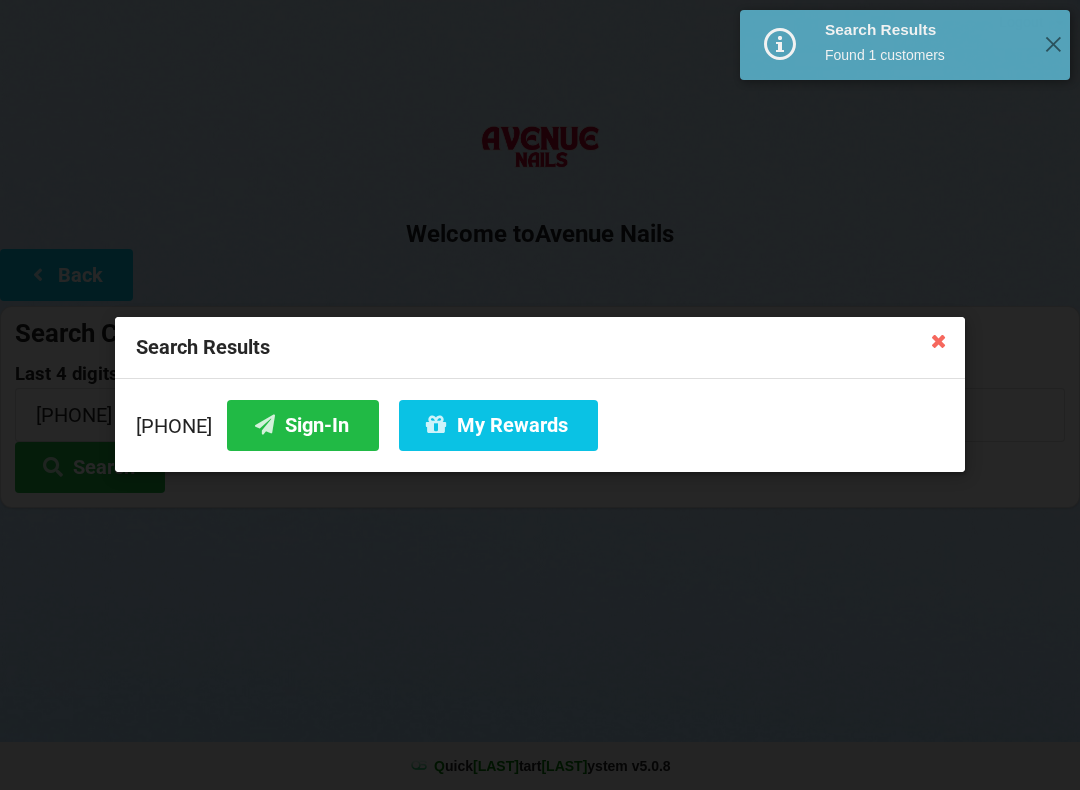 click on "Sign-In" at bounding box center (303, 425) 